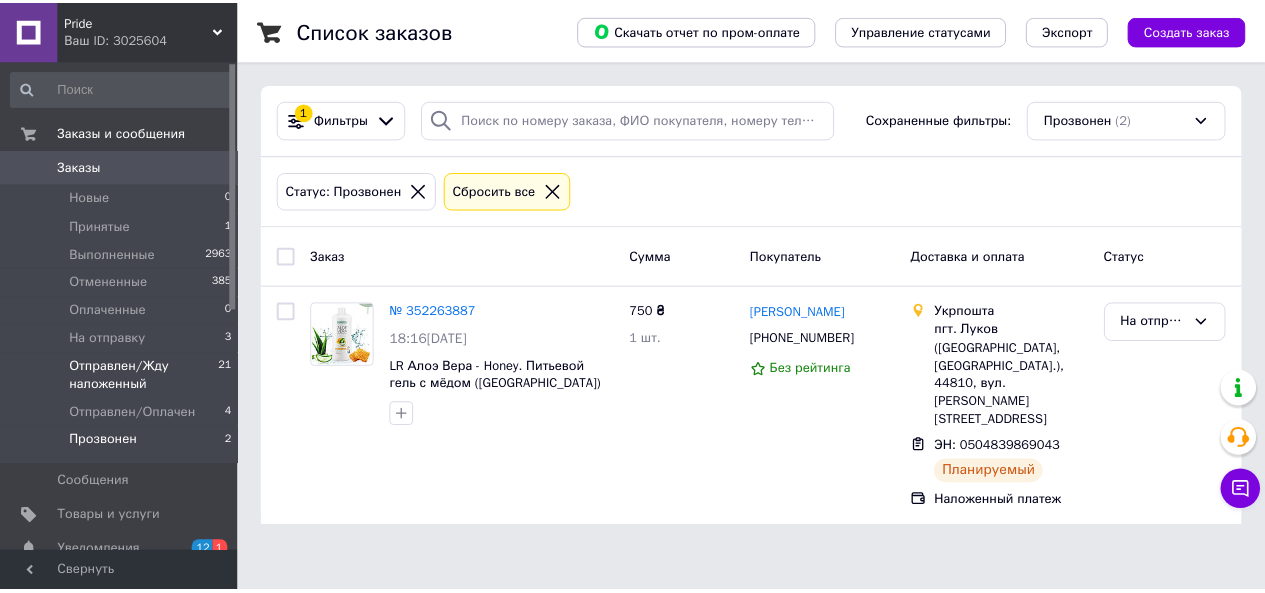 scroll, scrollTop: 0, scrollLeft: 0, axis: both 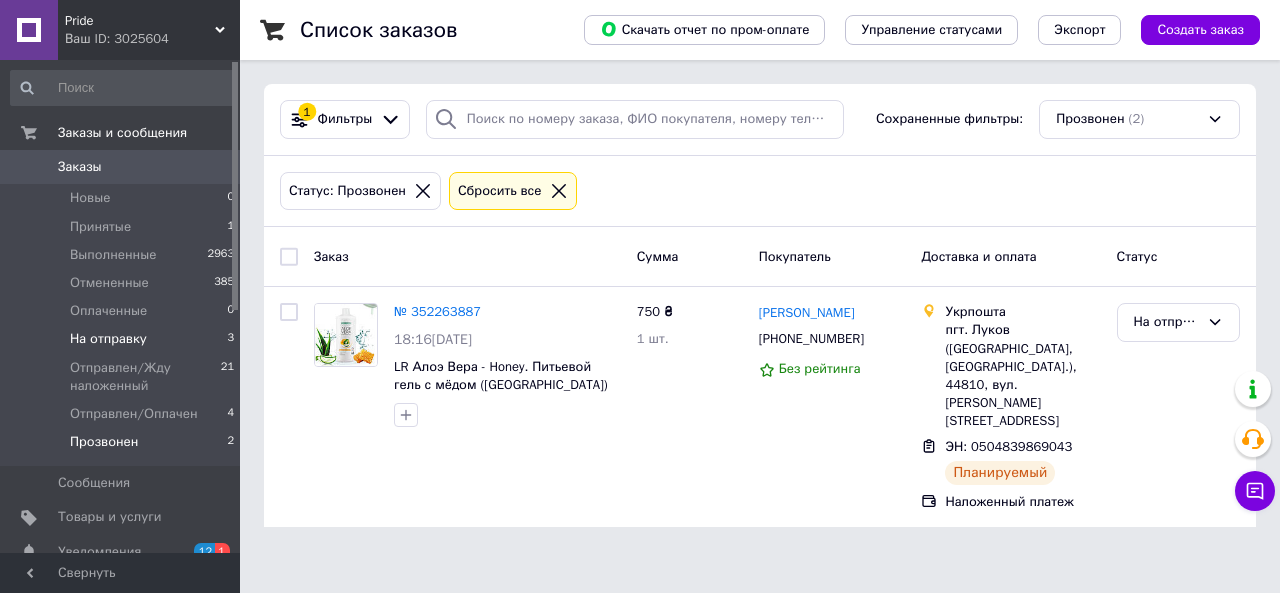 click on "На отправку" at bounding box center [108, 339] 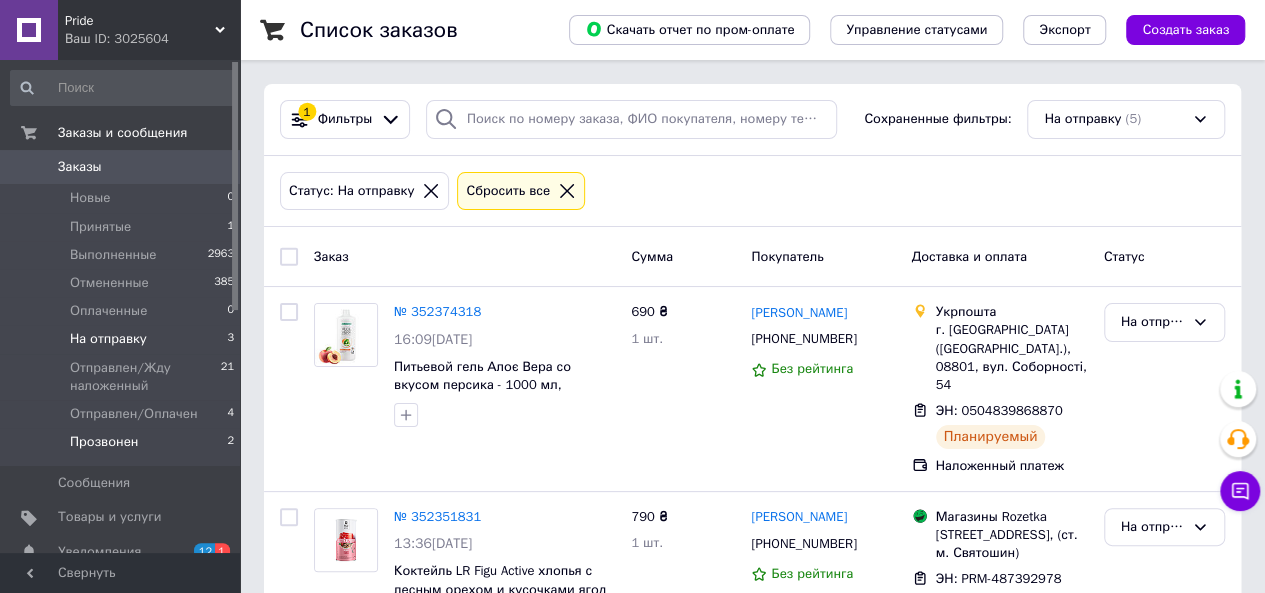 click on "Прозвонен" at bounding box center (104, 442) 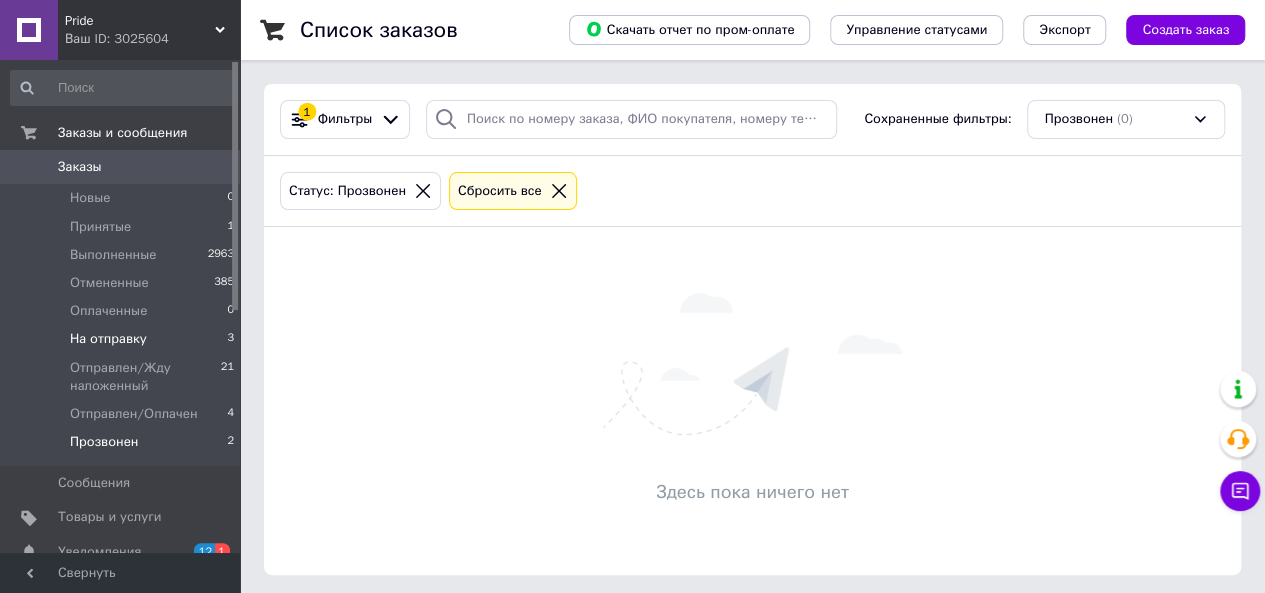 click on "На отправку" at bounding box center (108, 339) 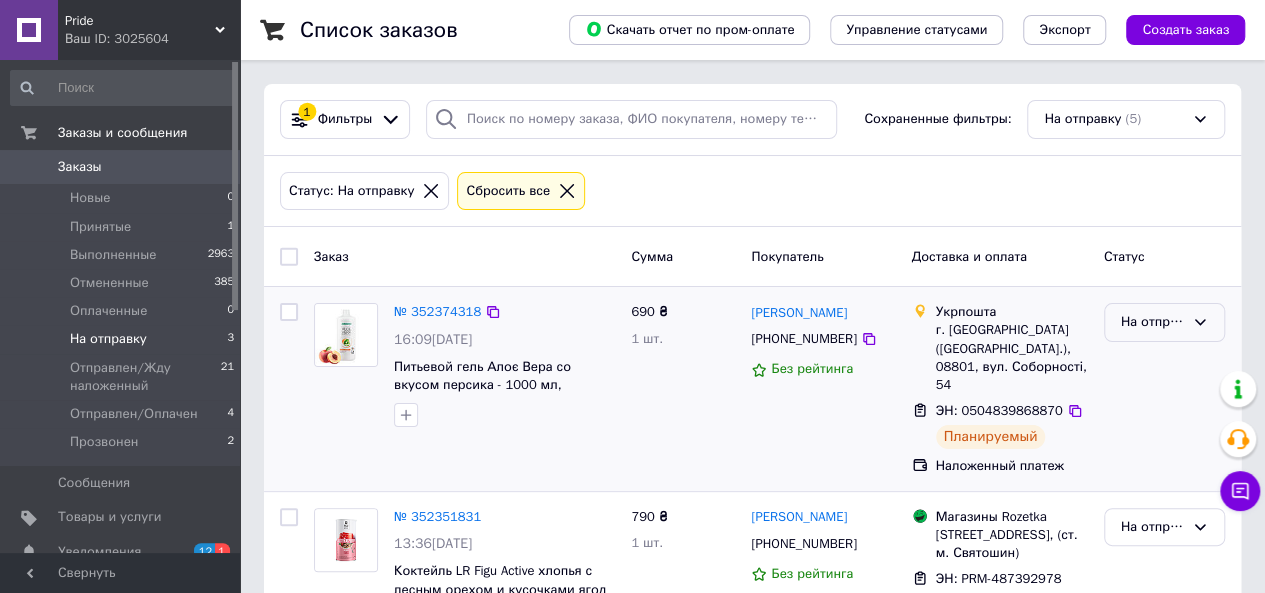 click on "На отправку" at bounding box center [1152, 322] 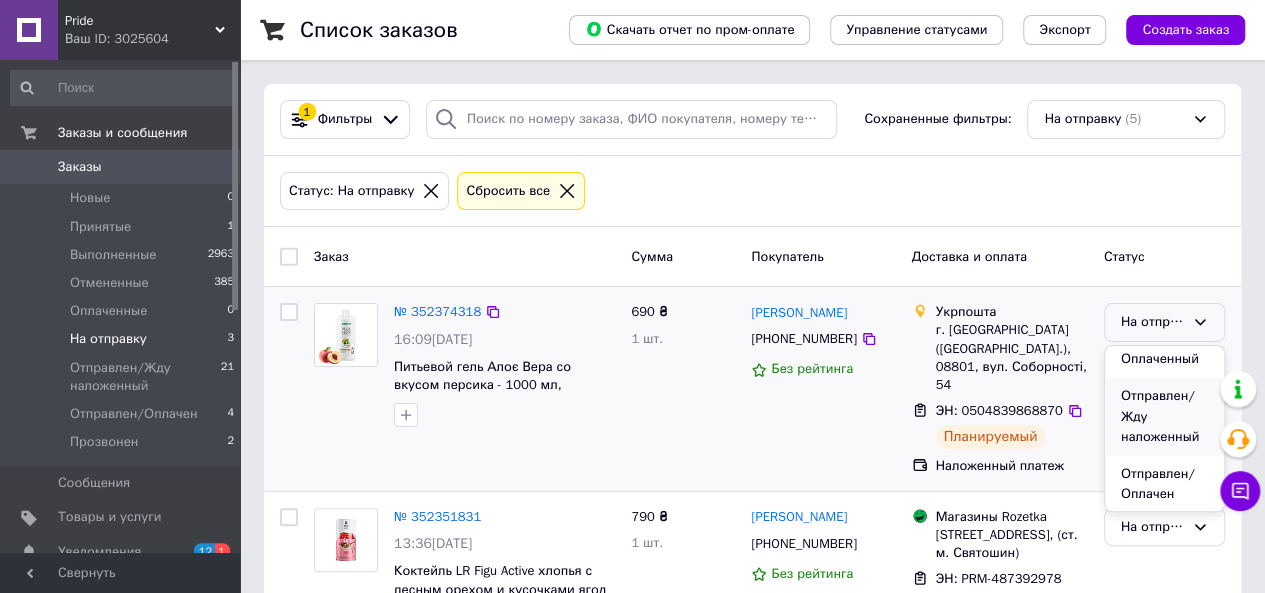 scroll, scrollTop: 152, scrollLeft: 0, axis: vertical 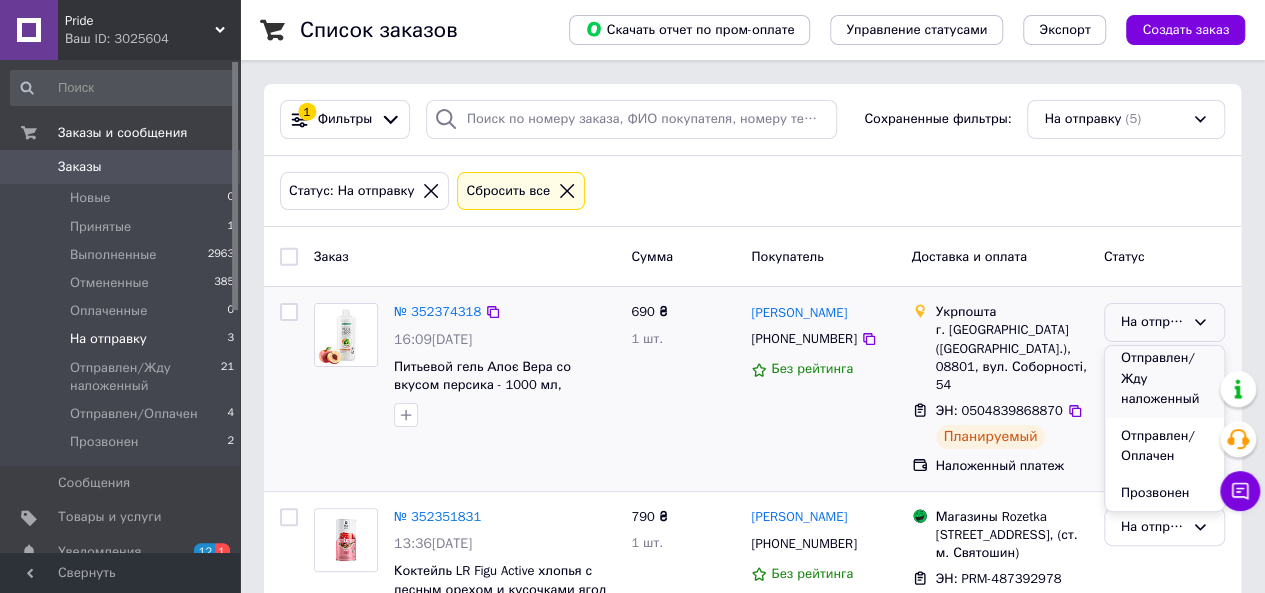 click on "Отправлен/Жду наложенный" at bounding box center (1164, 379) 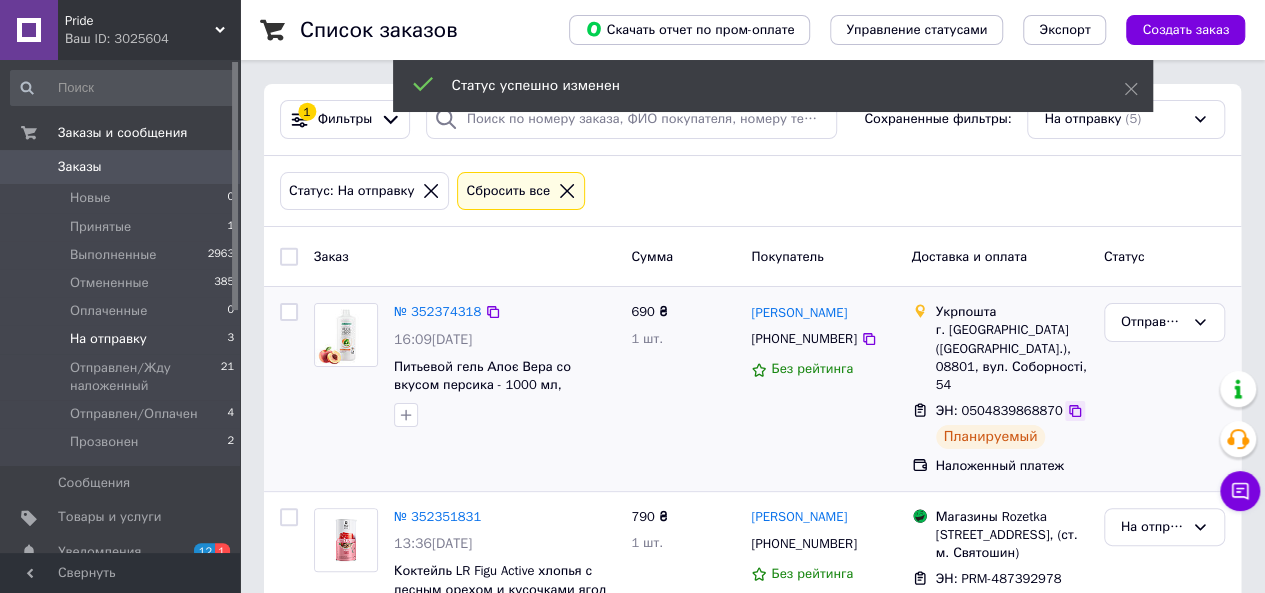 click 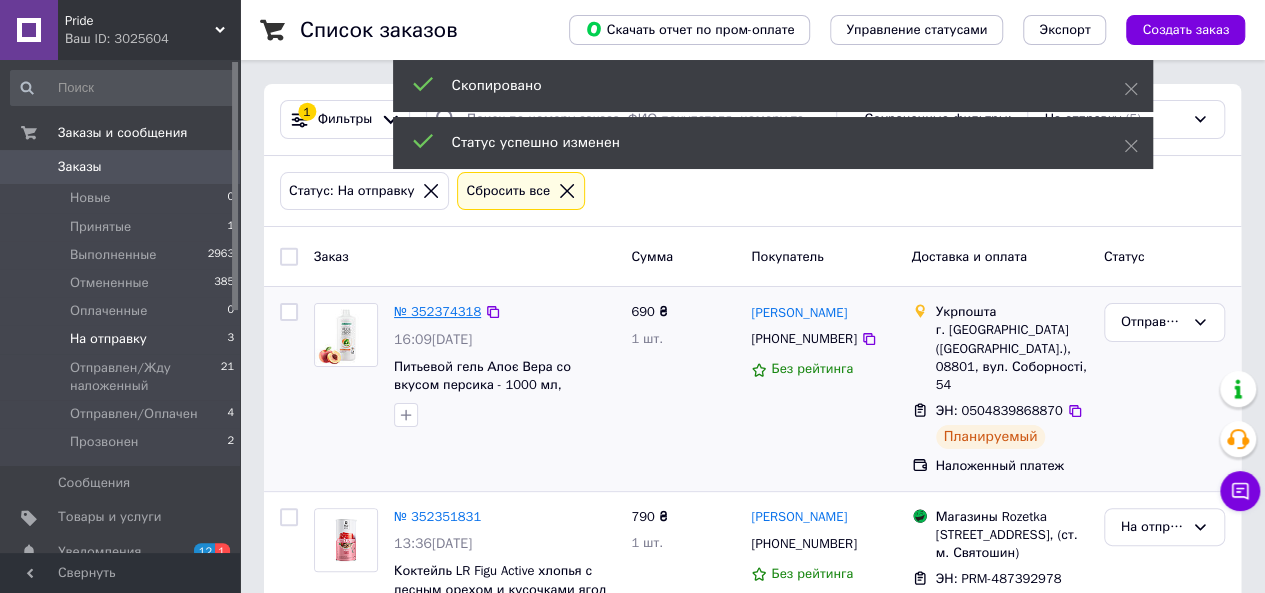 click on "№ 352374318" at bounding box center [437, 311] 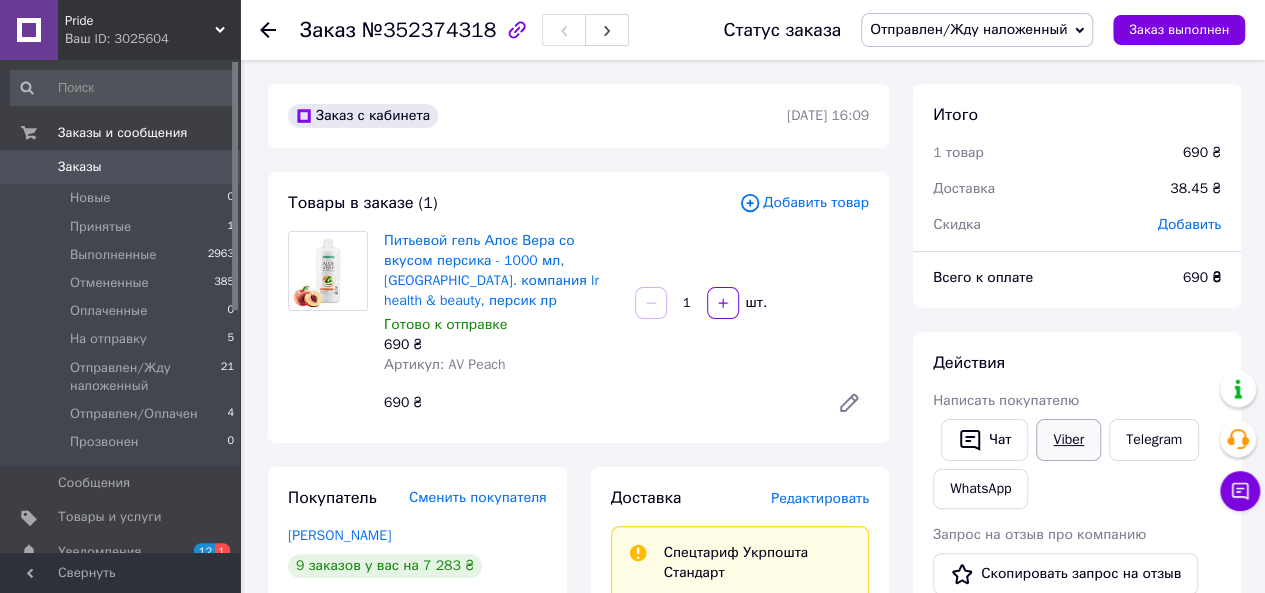 click on "Viber" at bounding box center [1068, 440] 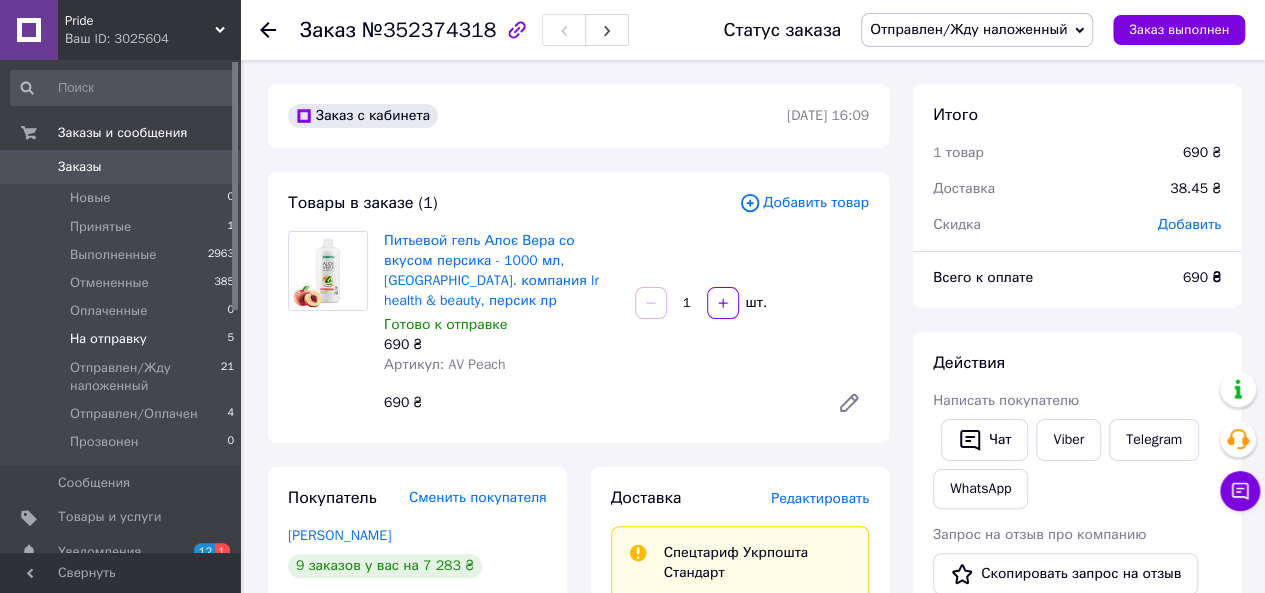 click on "На отправку 5" at bounding box center [123, 339] 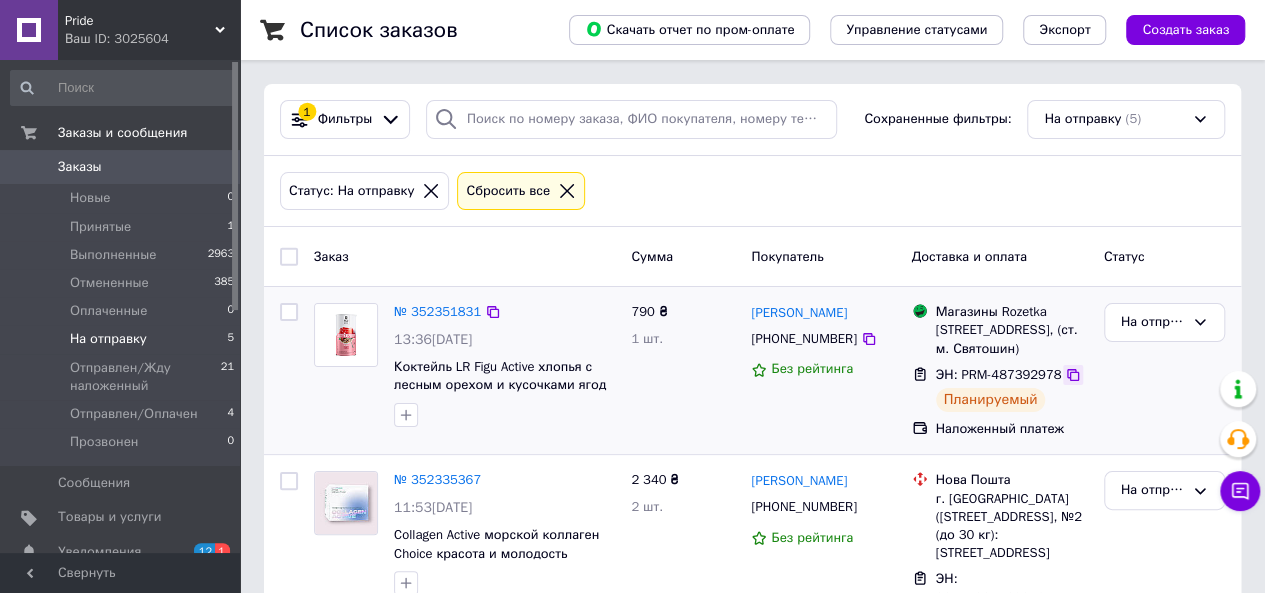 scroll, scrollTop: 100, scrollLeft: 0, axis: vertical 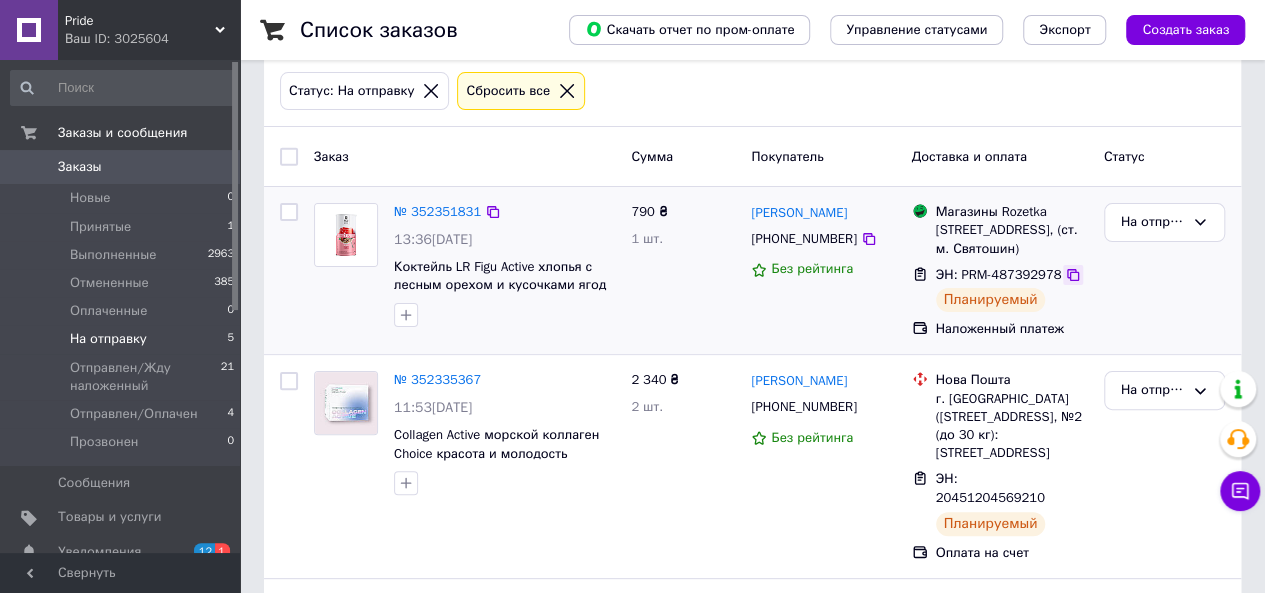 click 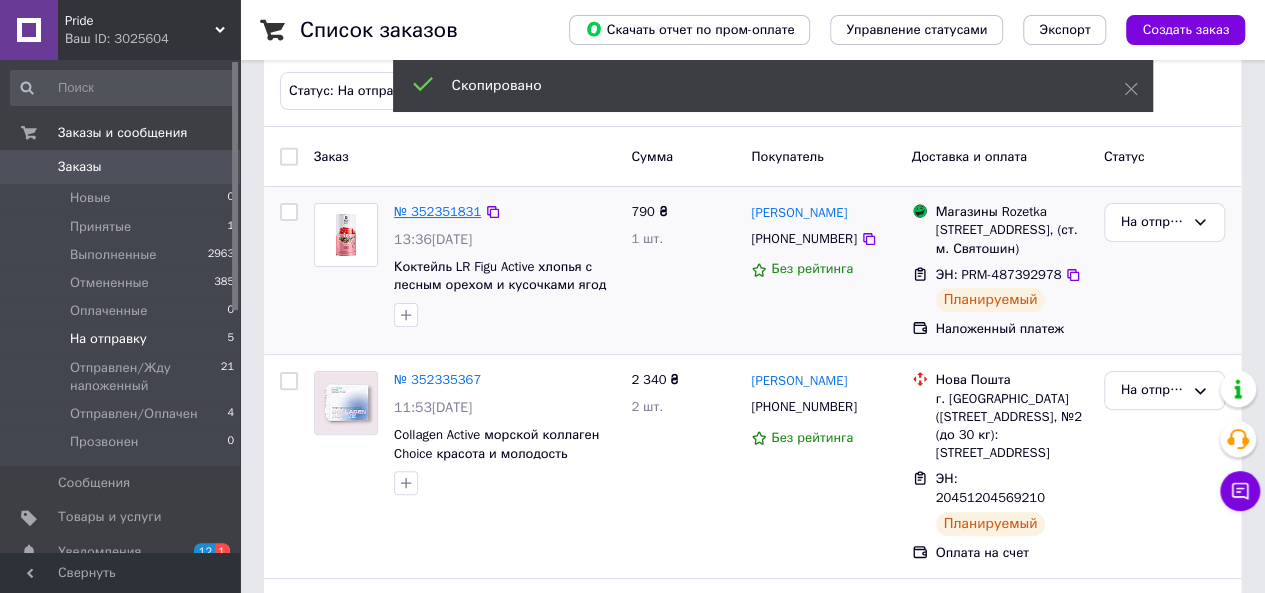 click on "№ 352351831" at bounding box center [437, 211] 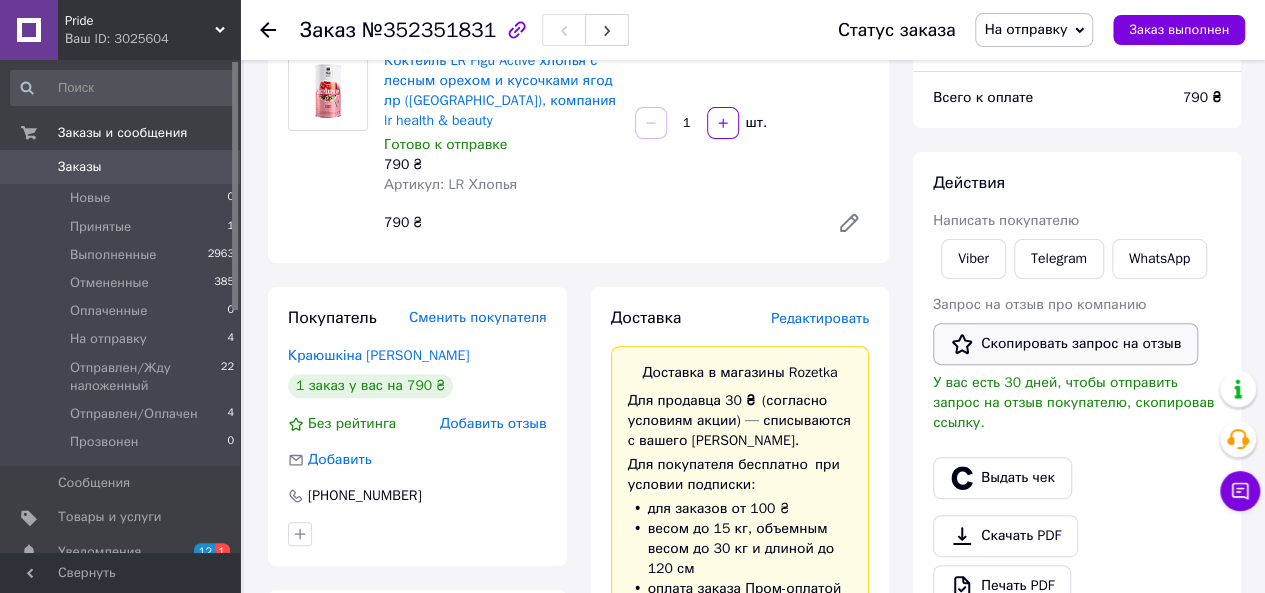 scroll, scrollTop: 200, scrollLeft: 0, axis: vertical 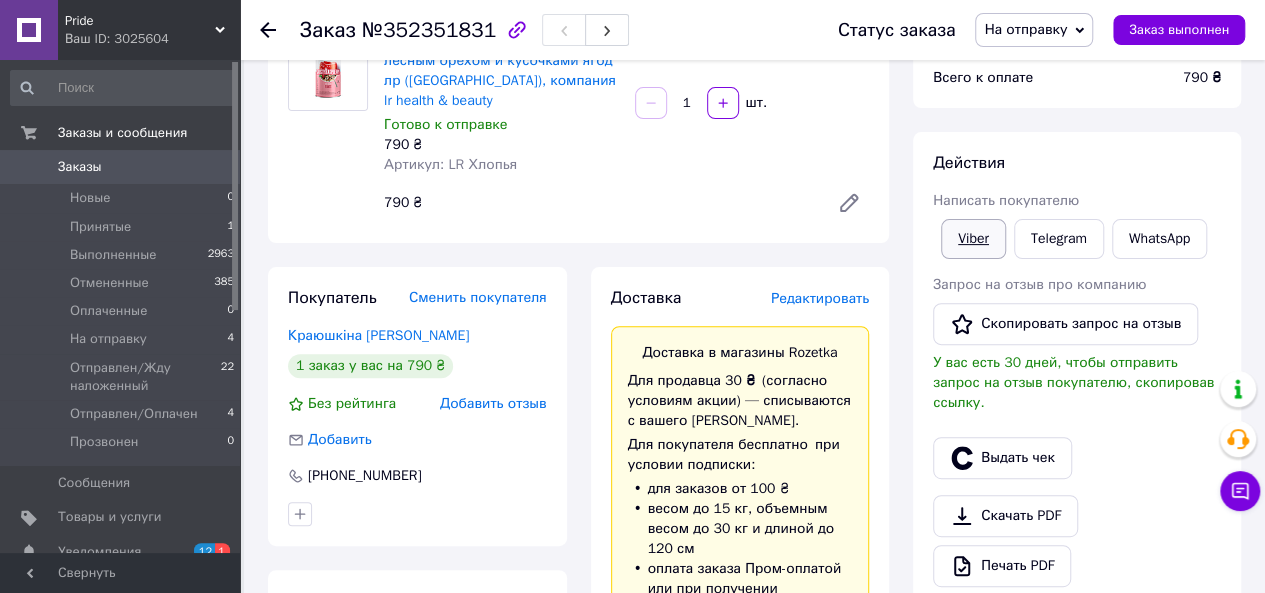 click on "Viber" at bounding box center [973, 239] 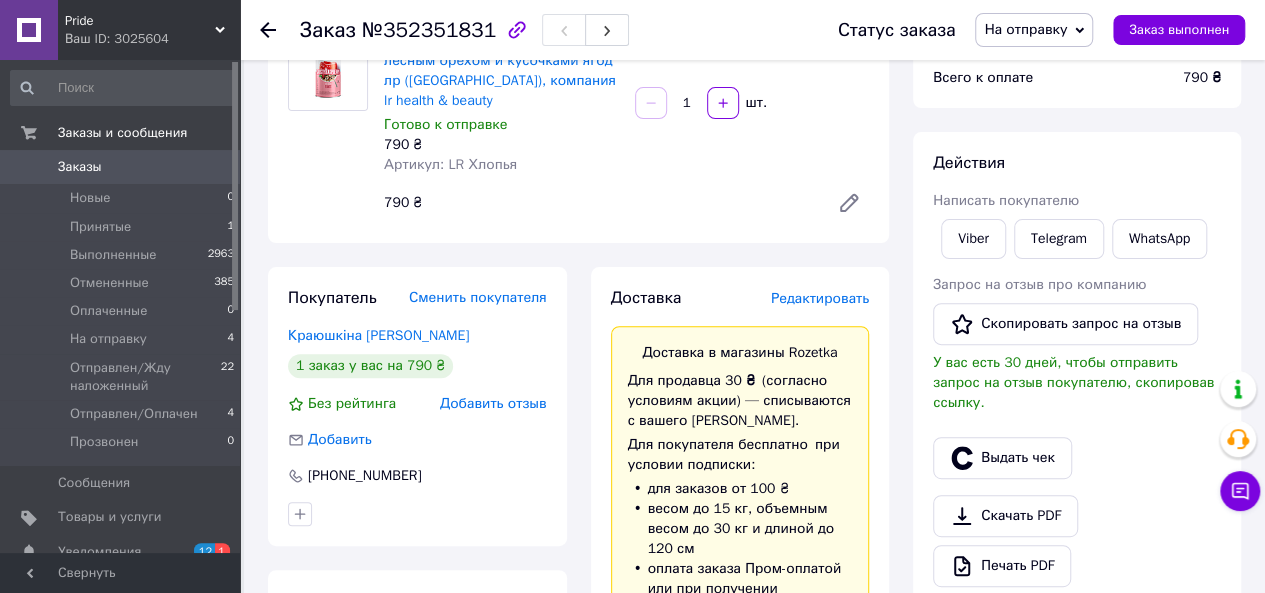 click on "На отправку" at bounding box center [1025, 29] 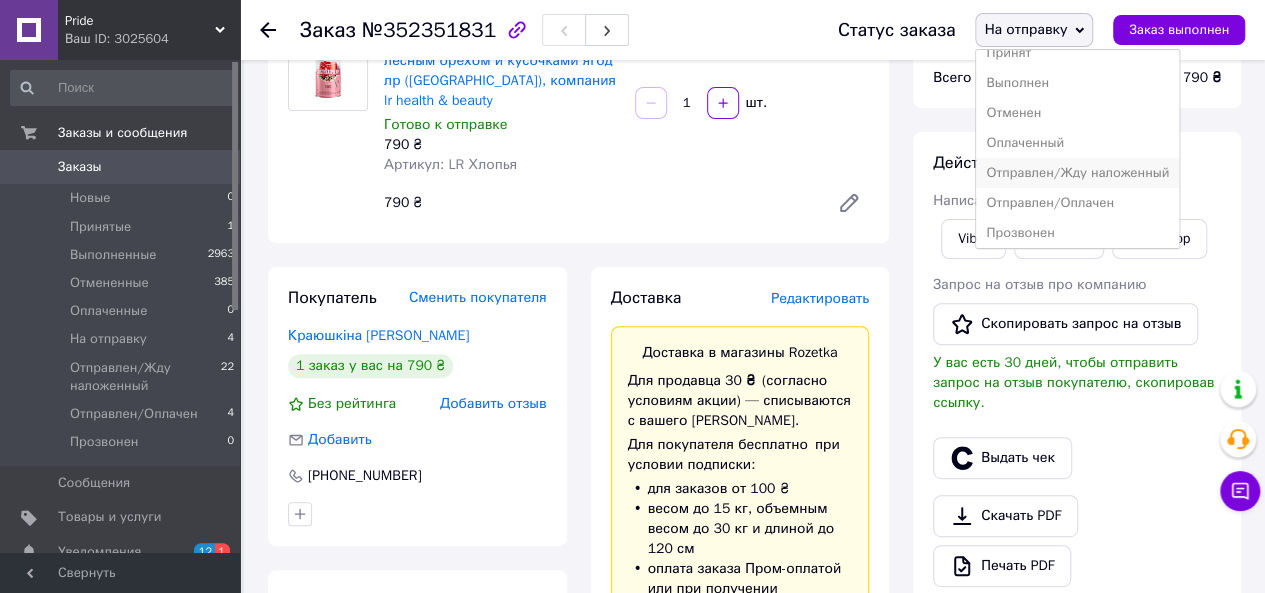 scroll, scrollTop: 21, scrollLeft: 0, axis: vertical 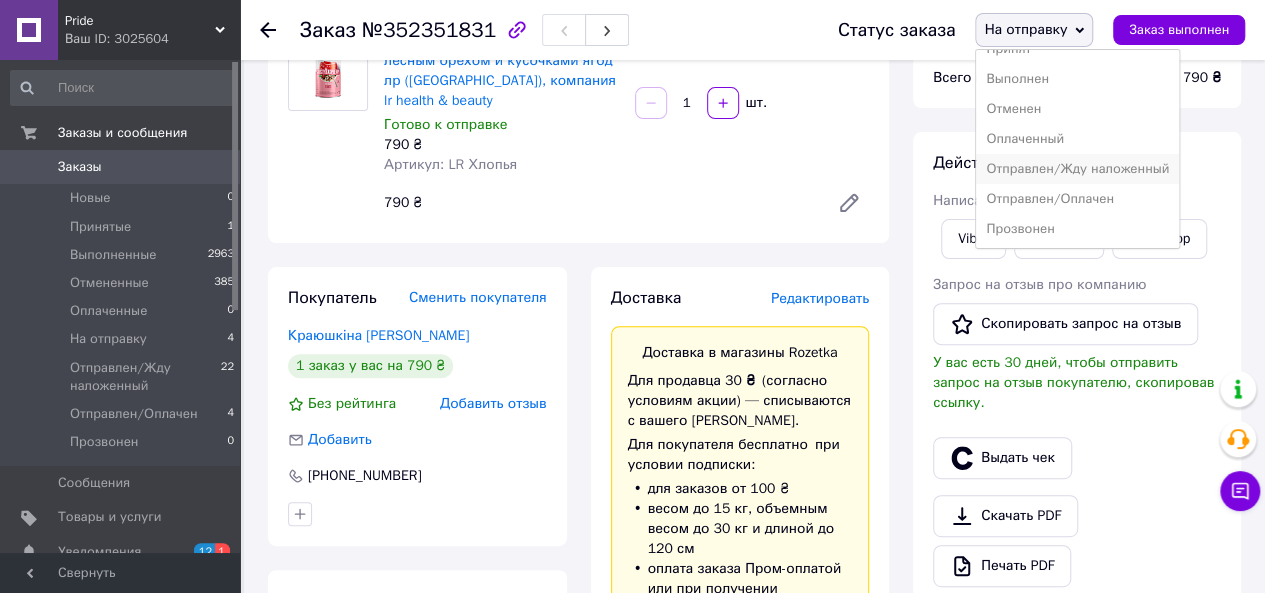 click on "Отправлен/Жду наложенный" at bounding box center (1077, 169) 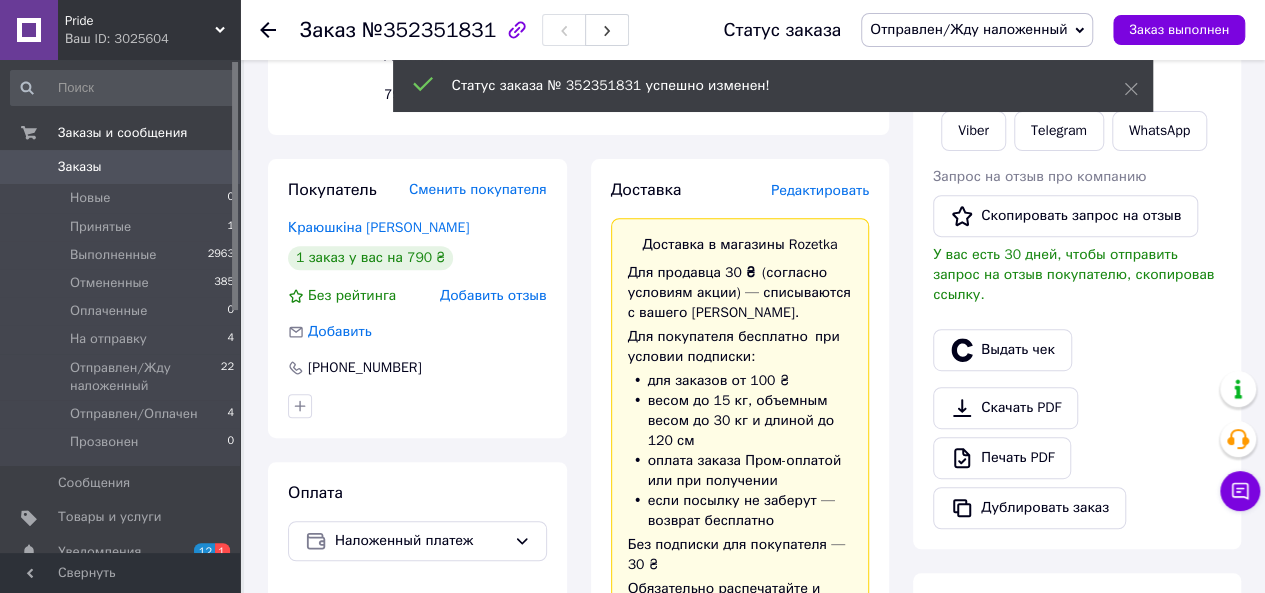 scroll, scrollTop: 500, scrollLeft: 0, axis: vertical 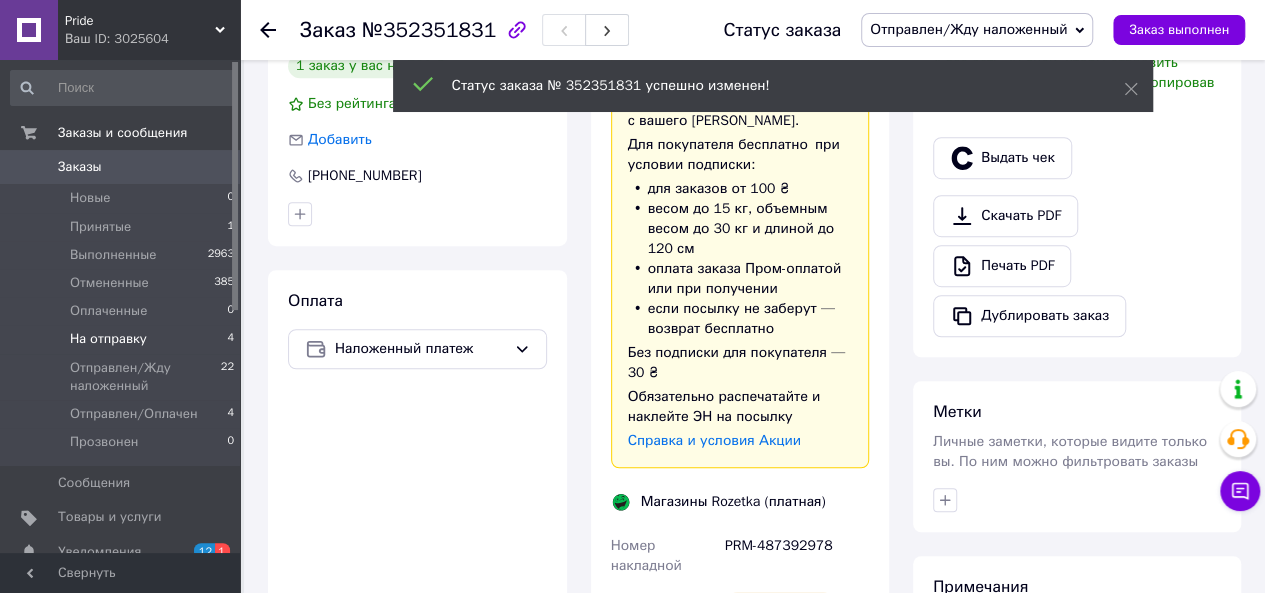 click on "На отправку" at bounding box center (108, 339) 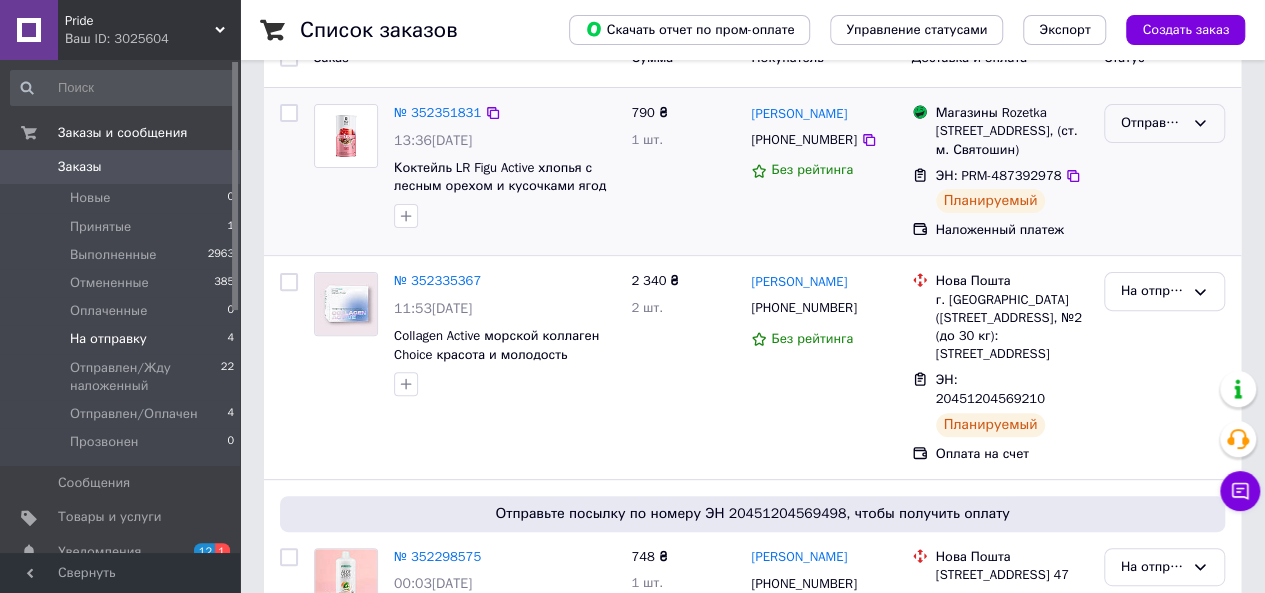 scroll, scrollTop: 200, scrollLeft: 0, axis: vertical 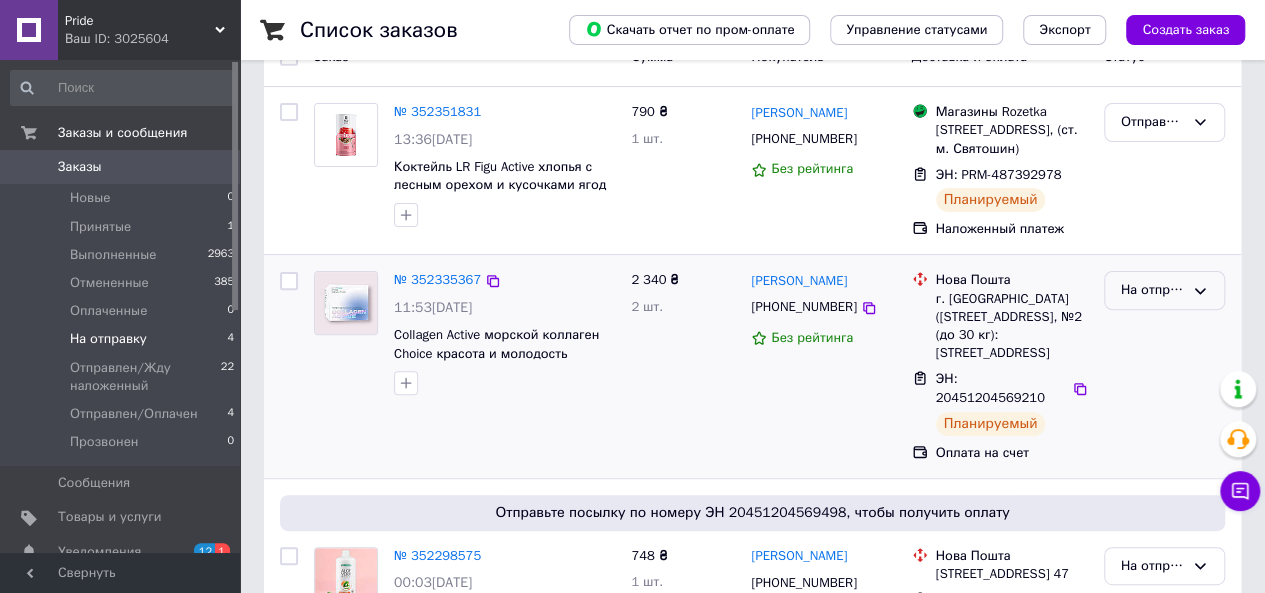 click on "На отправку" at bounding box center (1152, 290) 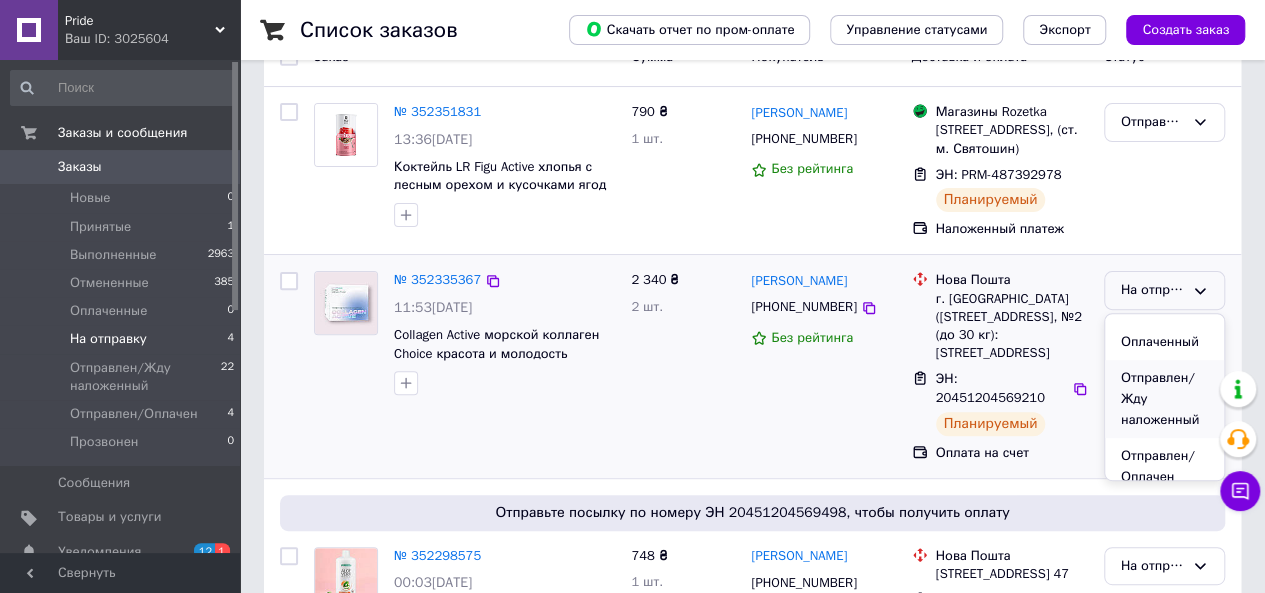 scroll, scrollTop: 152, scrollLeft: 0, axis: vertical 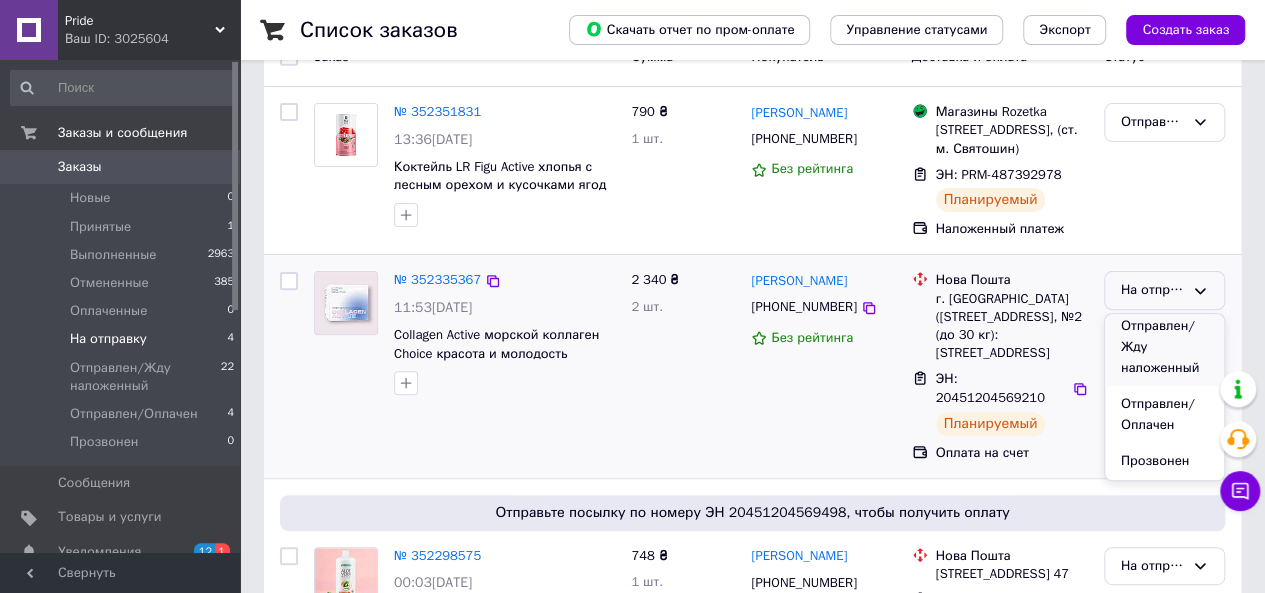 click on "Отправлен/Оплачен" at bounding box center (1164, 414) 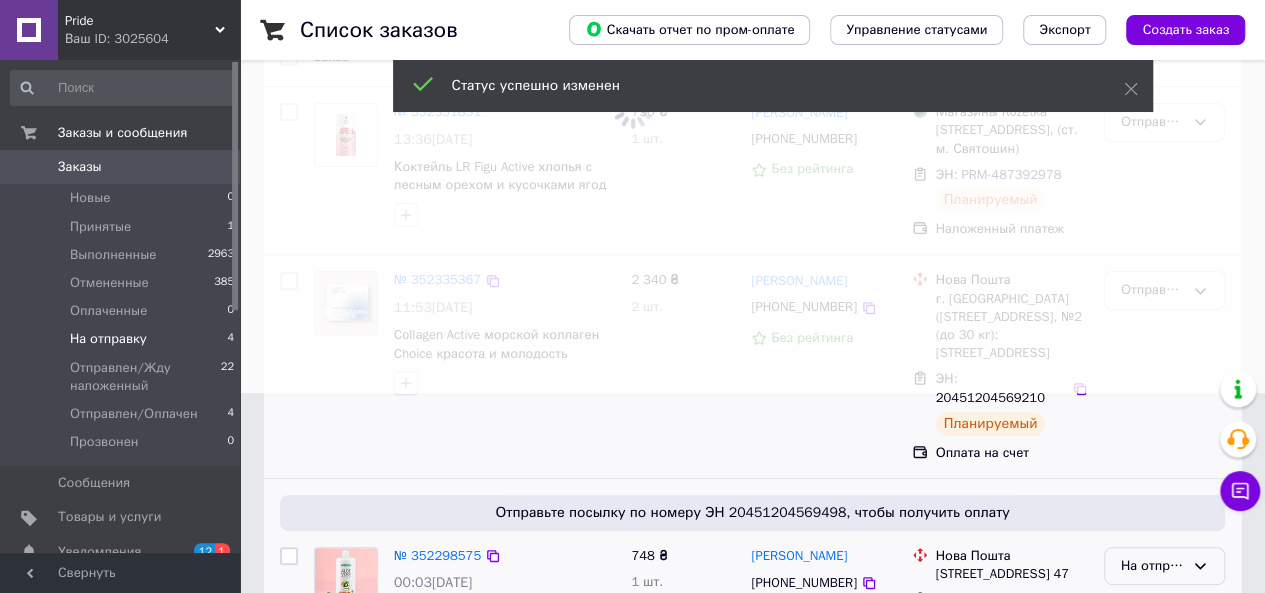 scroll, scrollTop: 400, scrollLeft: 0, axis: vertical 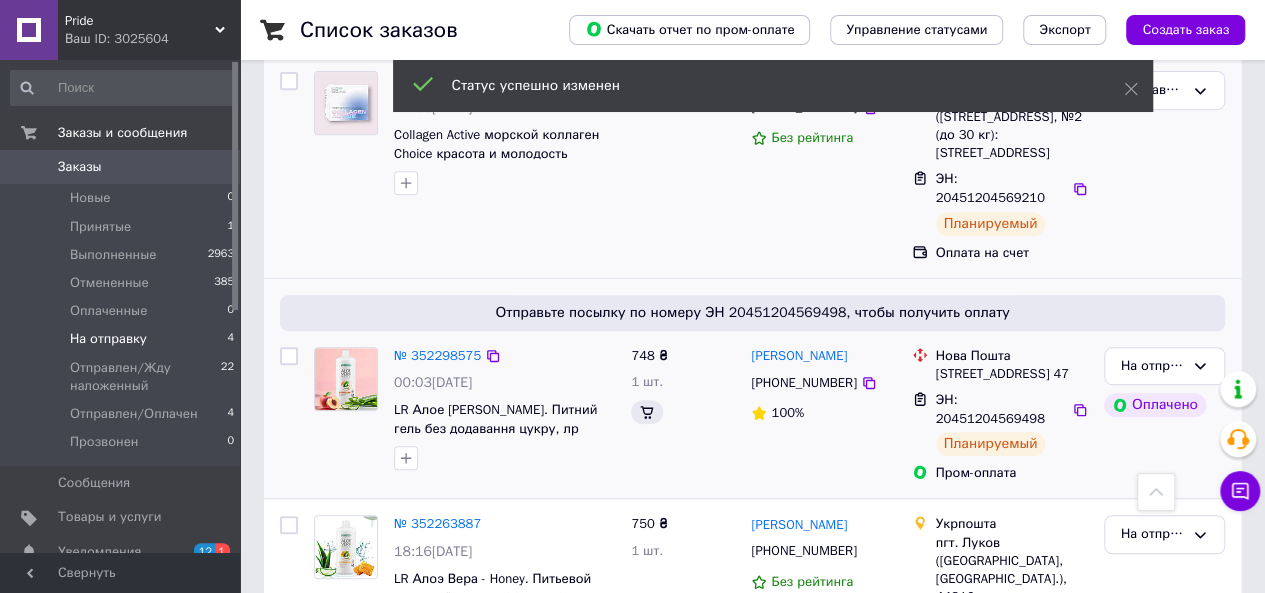 click on "На отправку" at bounding box center [1152, 366] 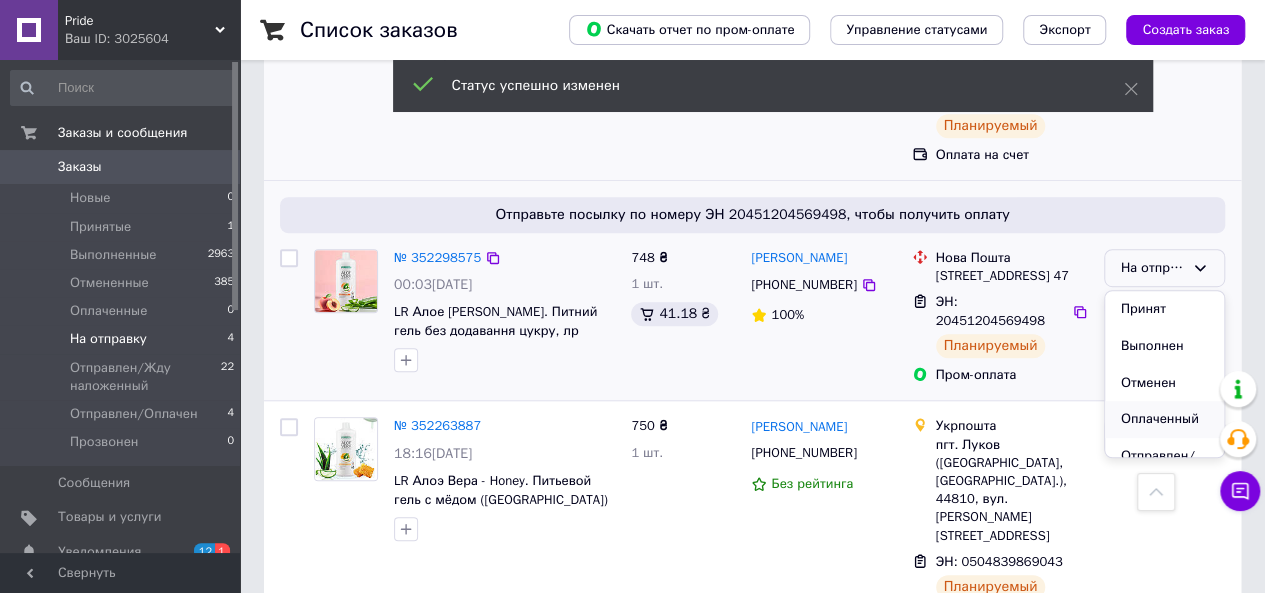 scroll, scrollTop: 500, scrollLeft: 0, axis: vertical 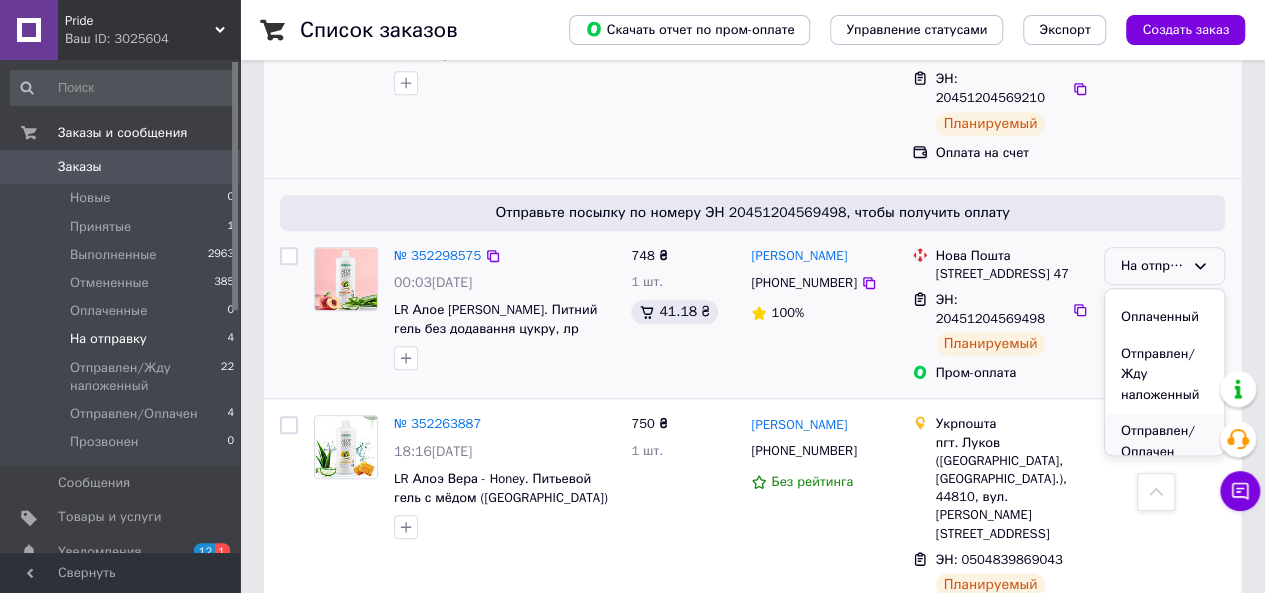 click on "Отправлен/Оплачен" at bounding box center (1164, 441) 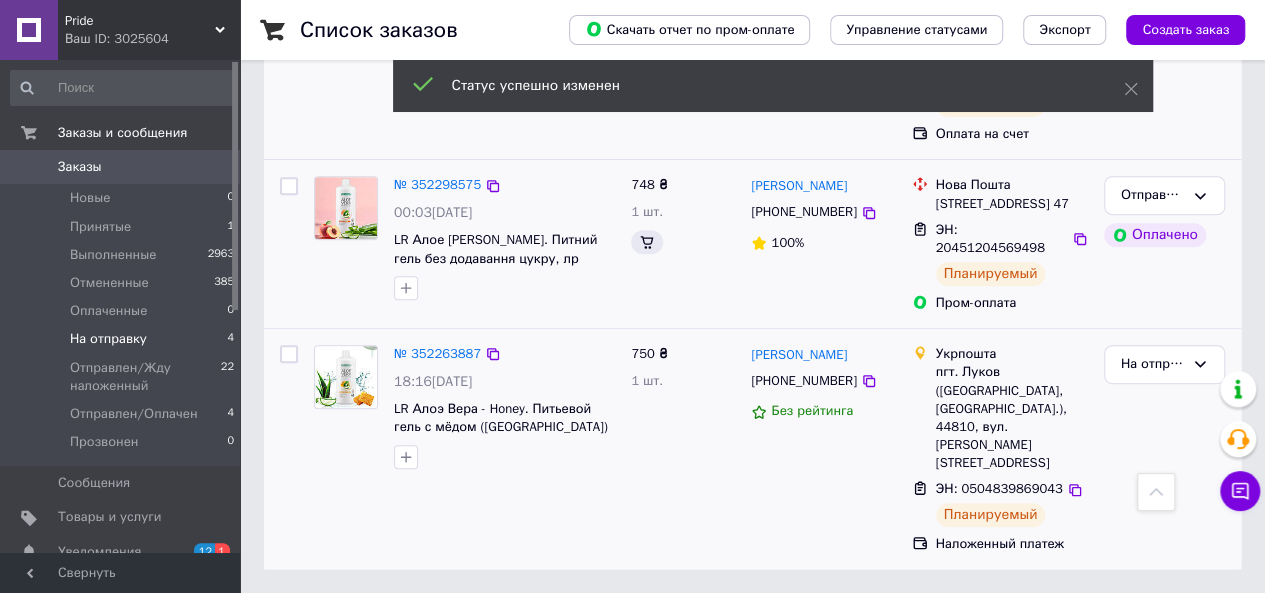 scroll, scrollTop: 380, scrollLeft: 0, axis: vertical 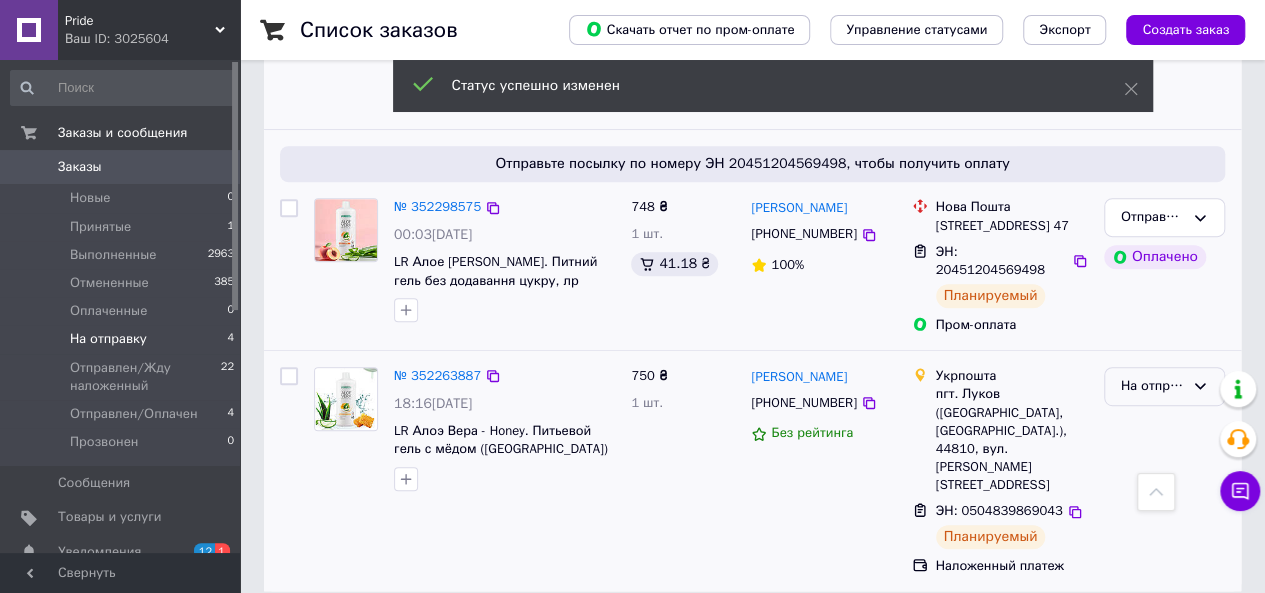 click on "На отправку" at bounding box center (1152, 386) 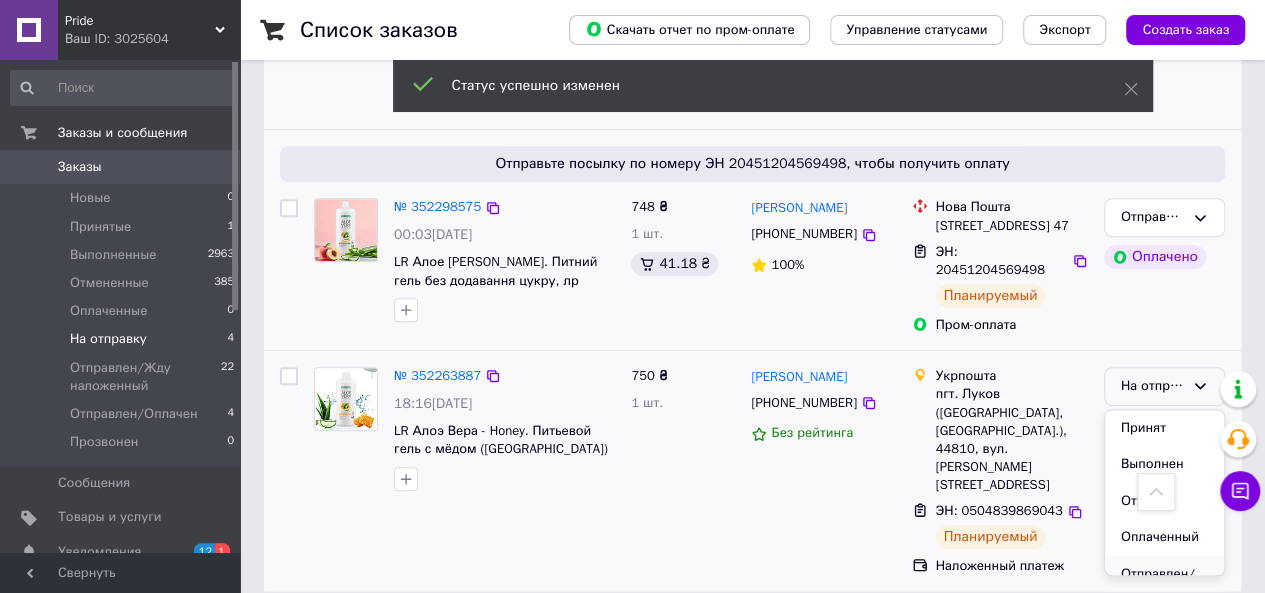 scroll, scrollTop: 100, scrollLeft: 0, axis: vertical 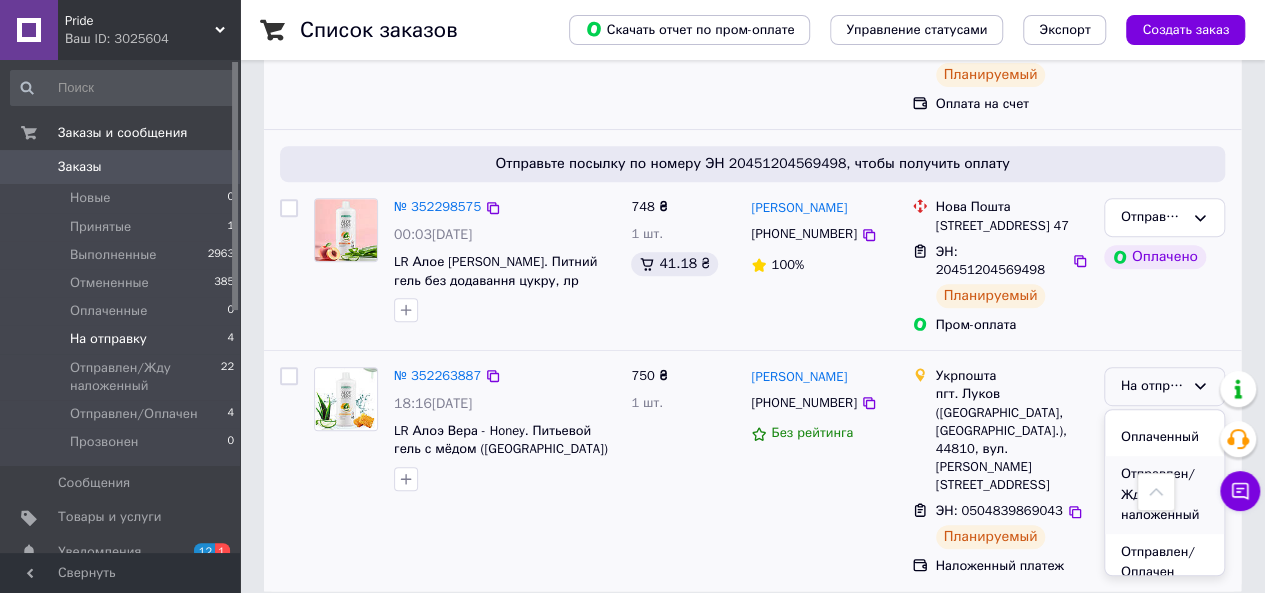 click on "Отправлен/Жду наложенный" at bounding box center [1164, 495] 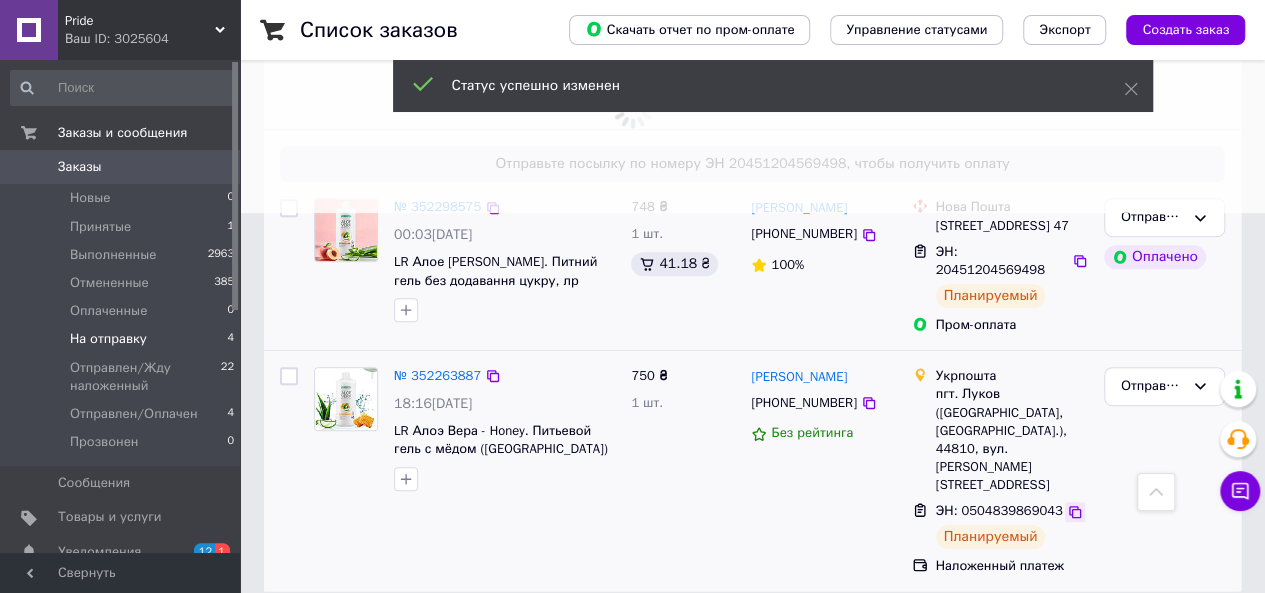 click 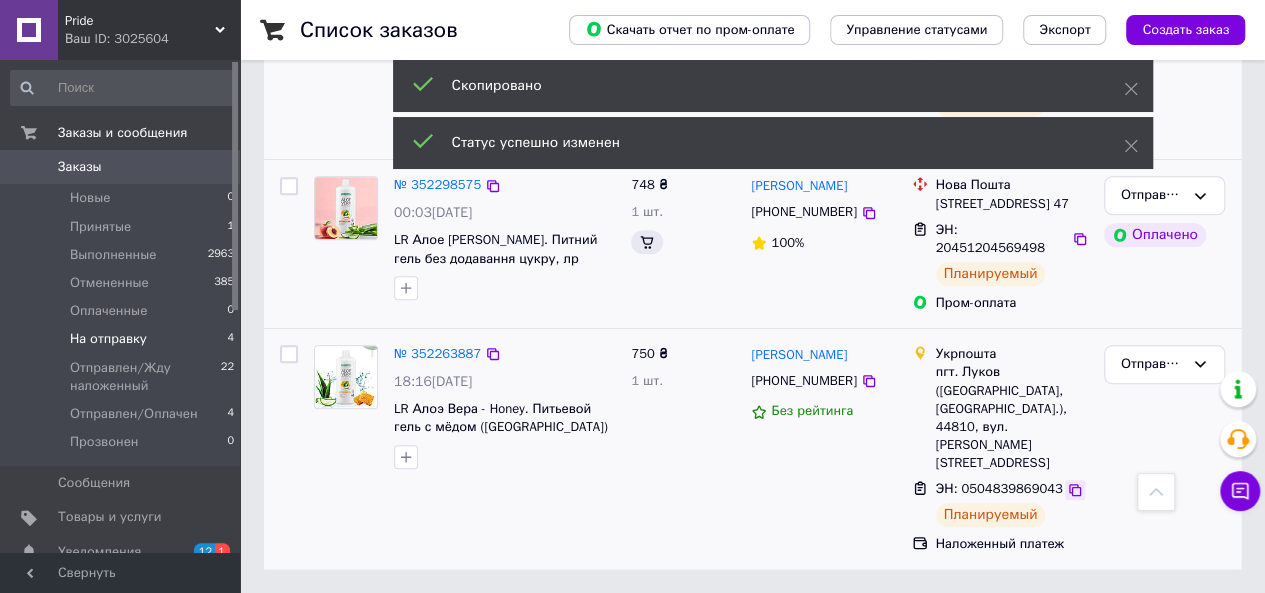 scroll, scrollTop: 380, scrollLeft: 0, axis: vertical 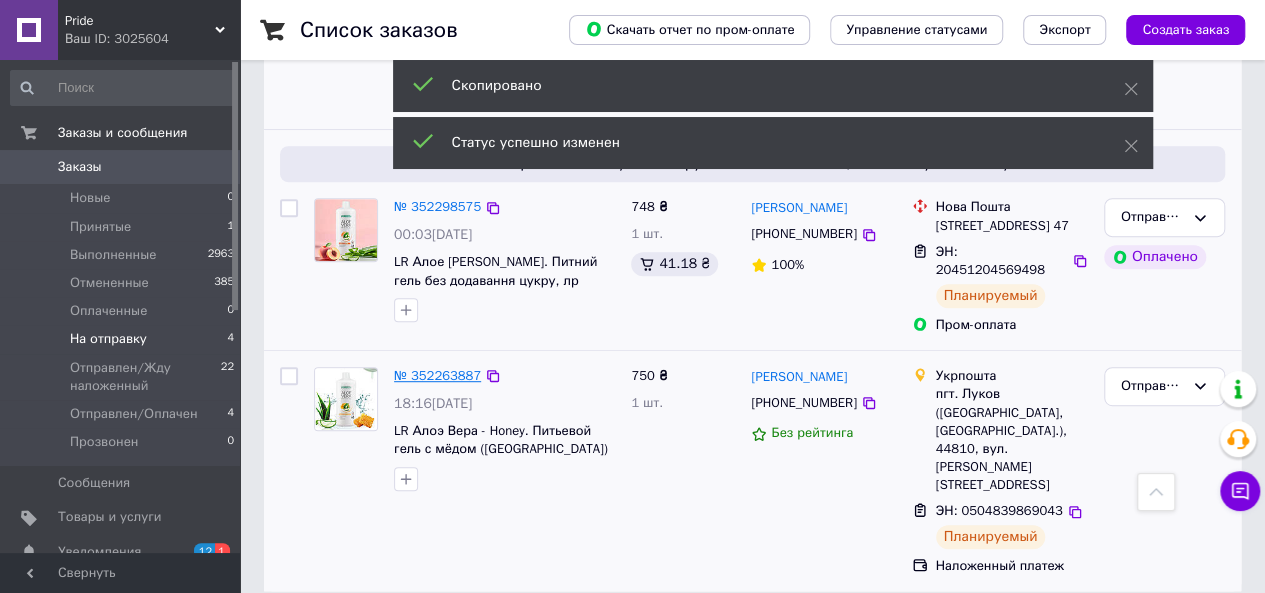 click on "№ 352263887" at bounding box center (437, 375) 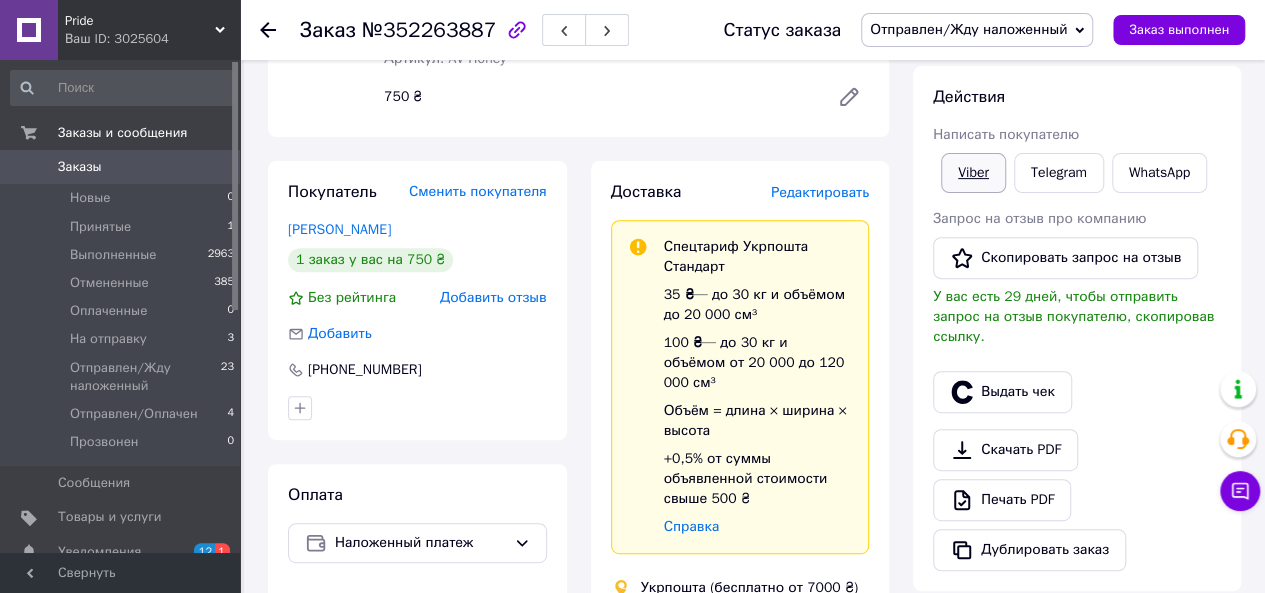 scroll, scrollTop: 180, scrollLeft: 0, axis: vertical 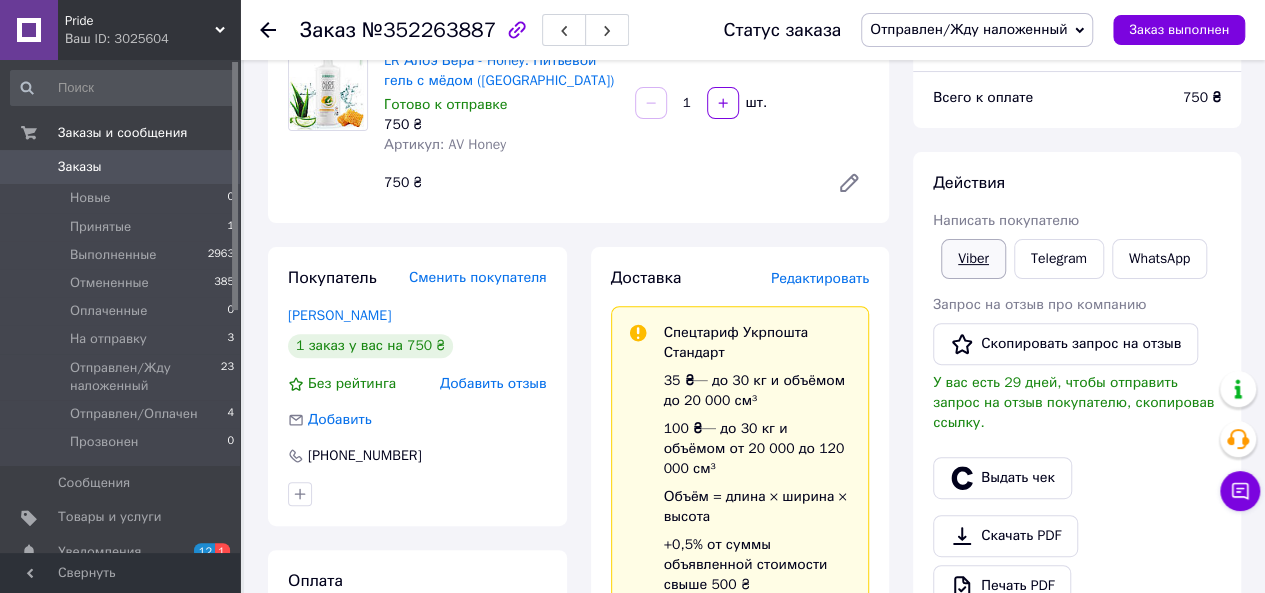 click on "Viber" at bounding box center (973, 259) 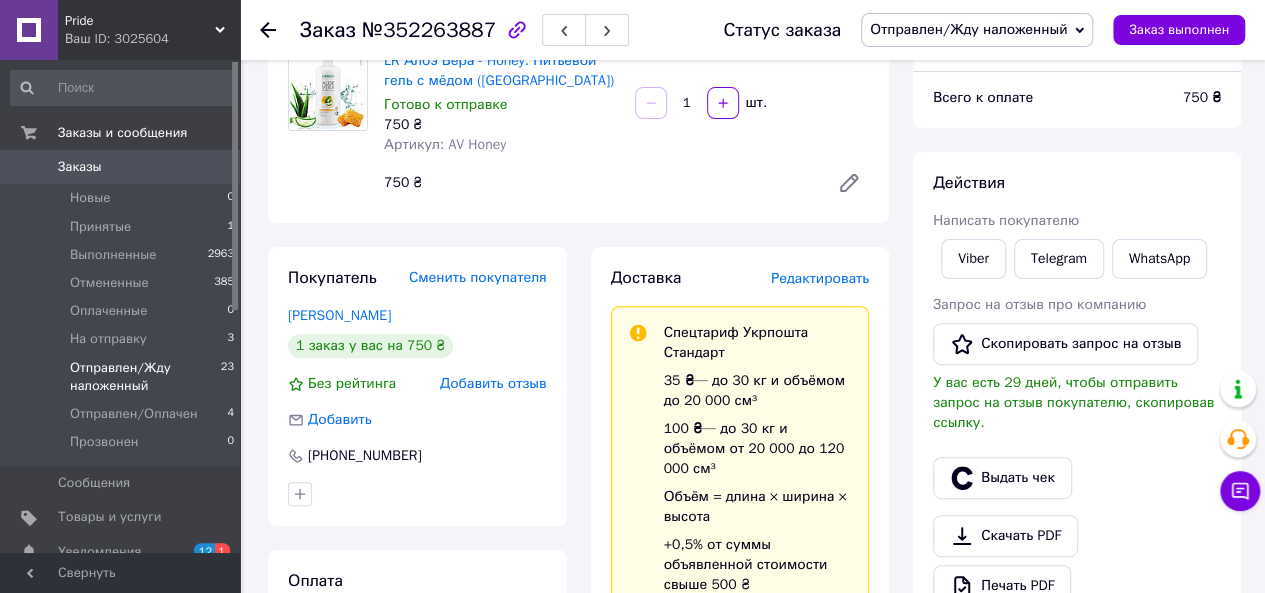 click on "Отправлен/Жду наложенный" at bounding box center [145, 377] 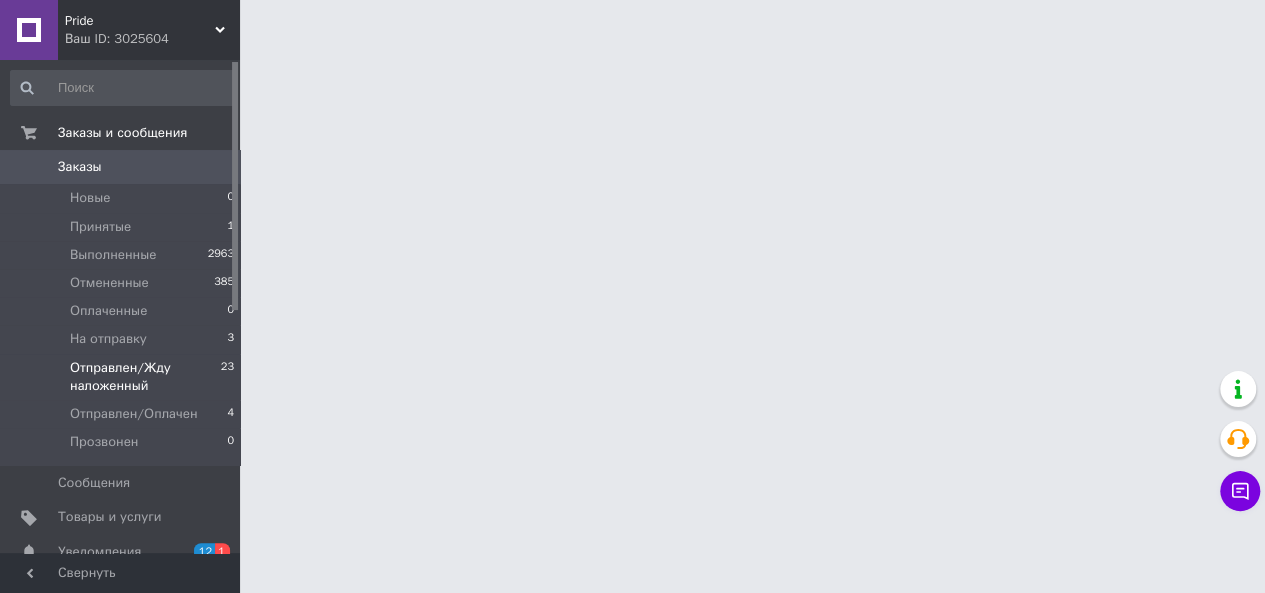scroll, scrollTop: 0, scrollLeft: 0, axis: both 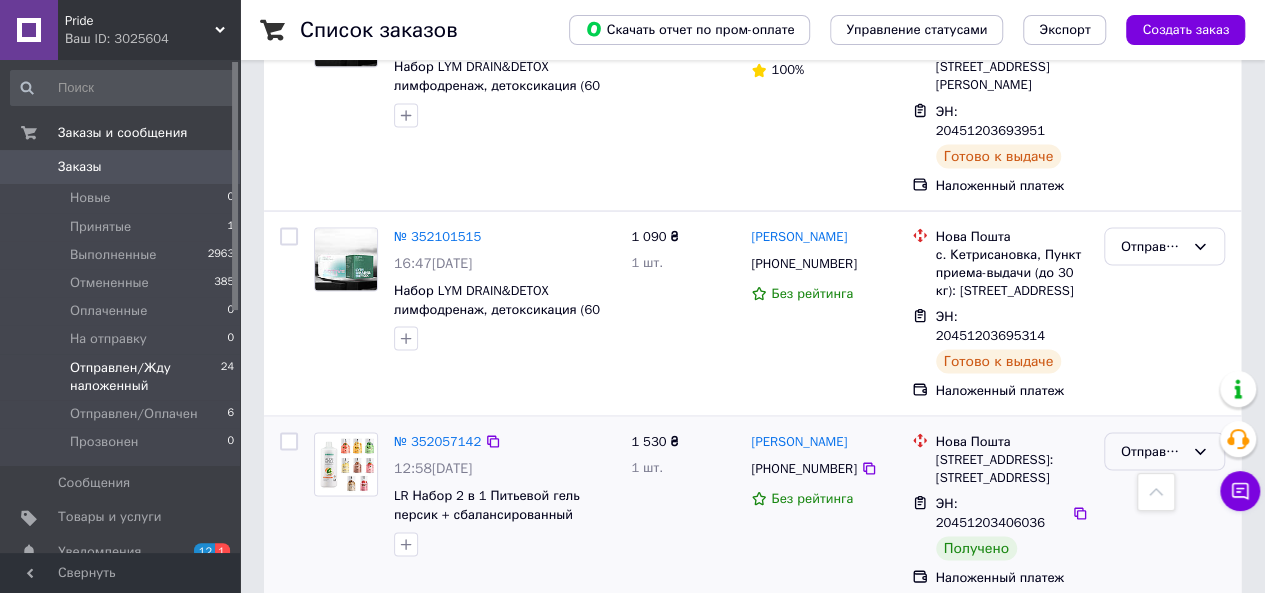 click on "Отправлен/Жду наложенный" at bounding box center (1152, 451) 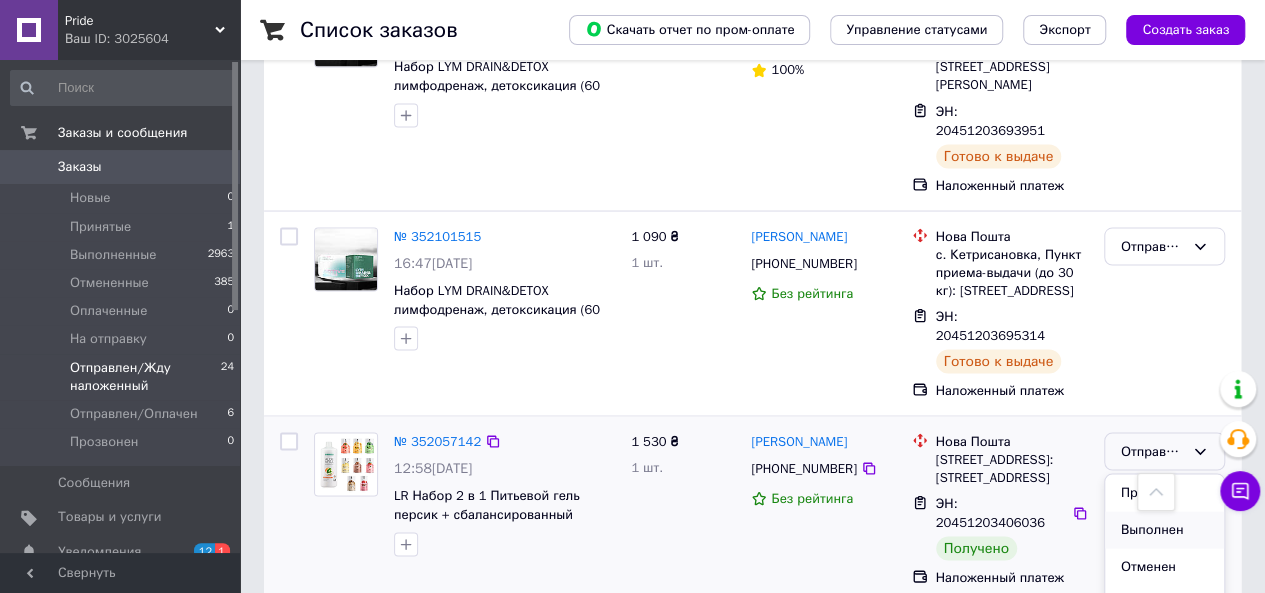 click on "Выполнен" at bounding box center [1164, 529] 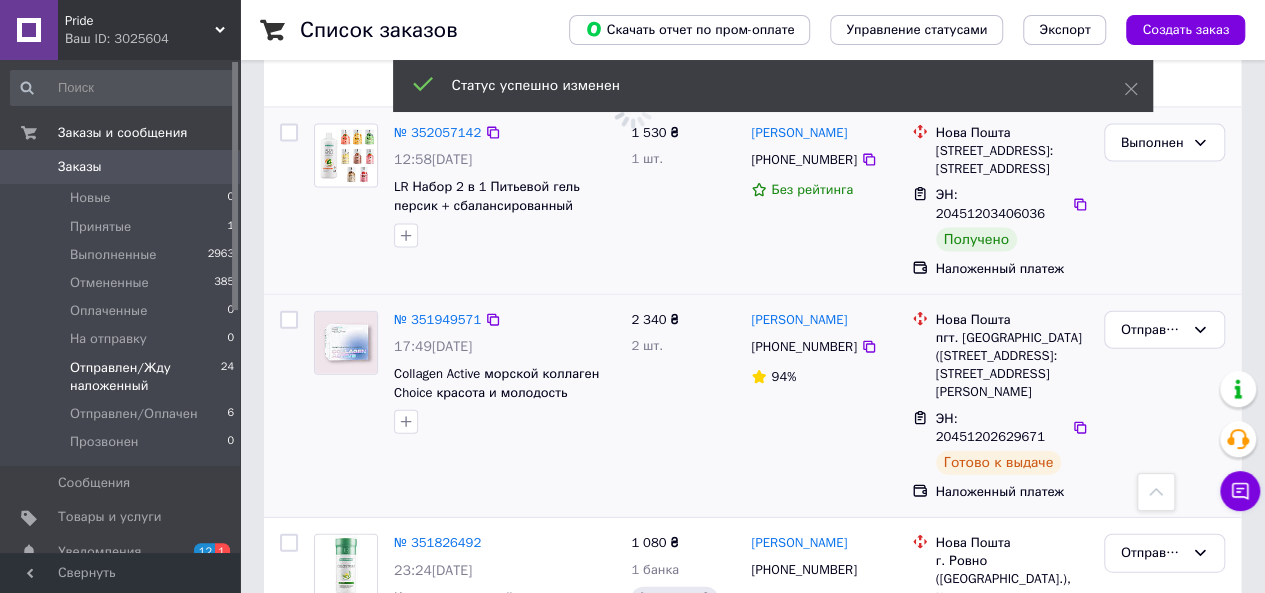 scroll, scrollTop: 2200, scrollLeft: 0, axis: vertical 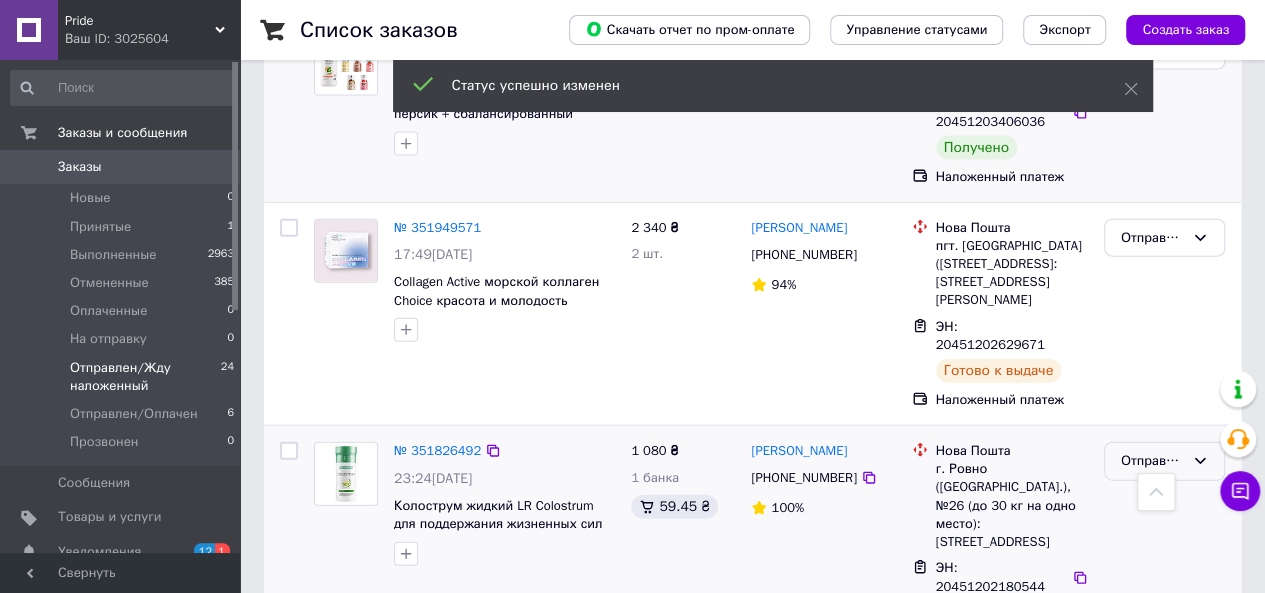 click on "Отправлен/Жду наложенный" at bounding box center [1152, 461] 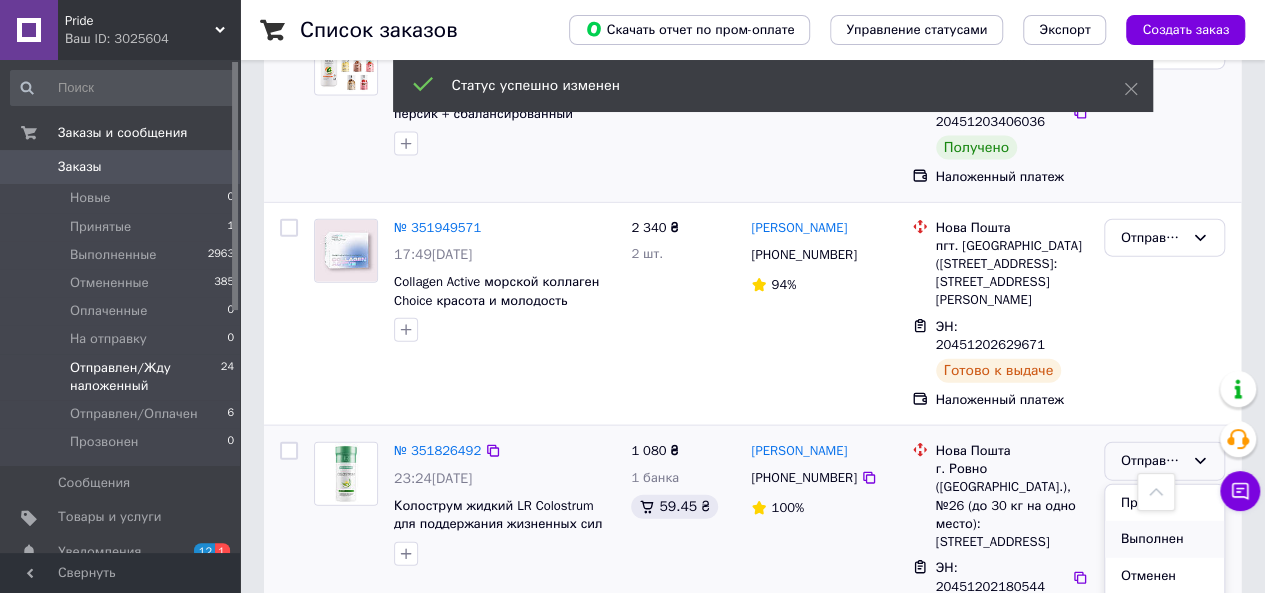 click on "Выполнен" at bounding box center (1164, 539) 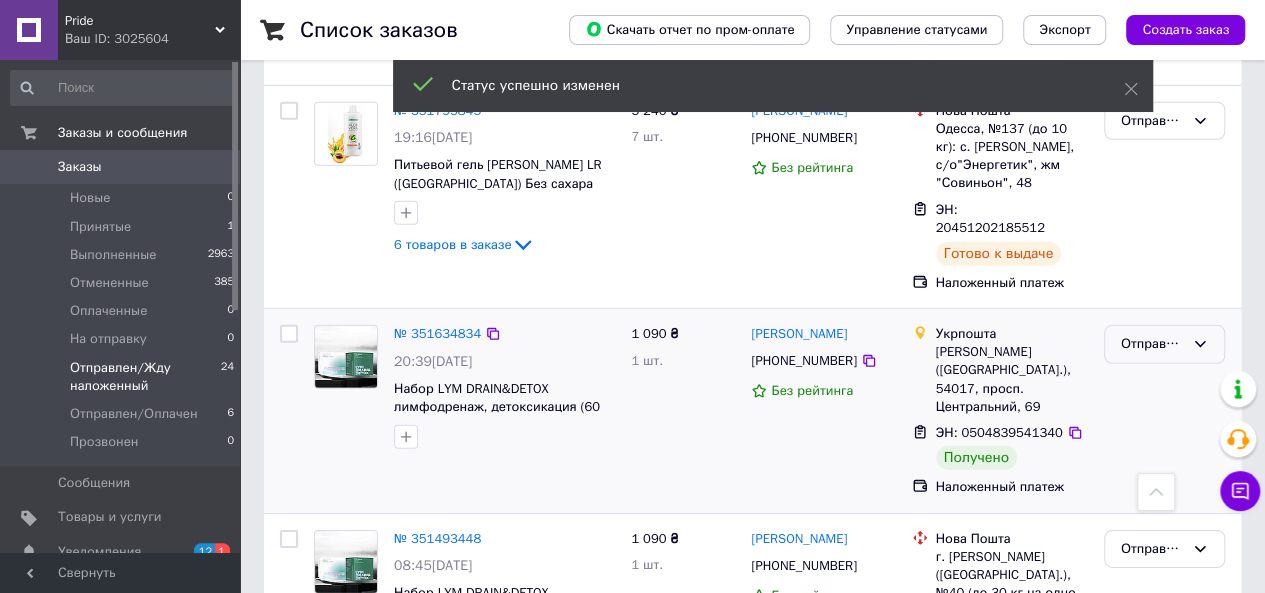 scroll, scrollTop: 2632, scrollLeft: 0, axis: vertical 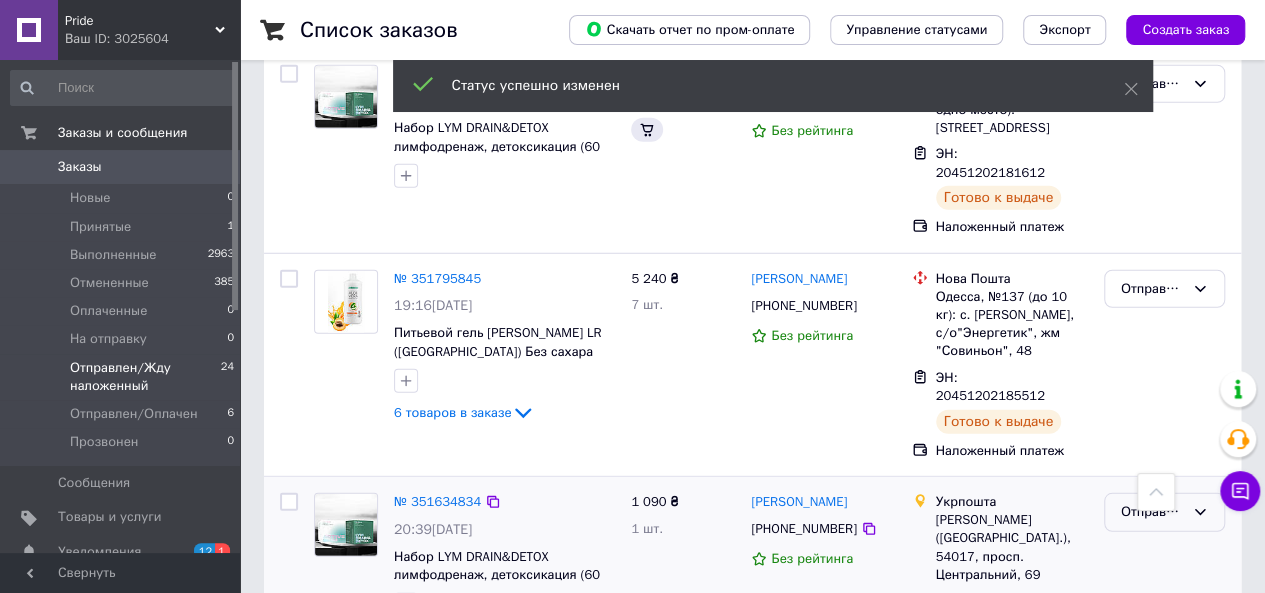 click on "Отправлен/Жду наложенный" at bounding box center [1152, 512] 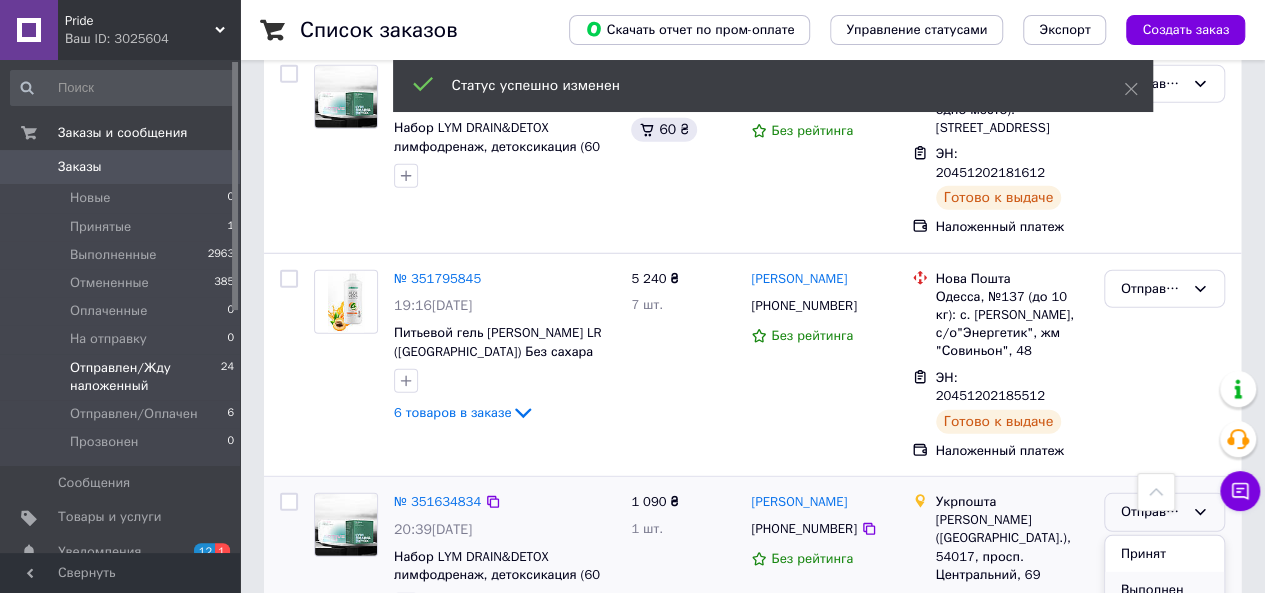 click on "Выполнен" at bounding box center [1164, 590] 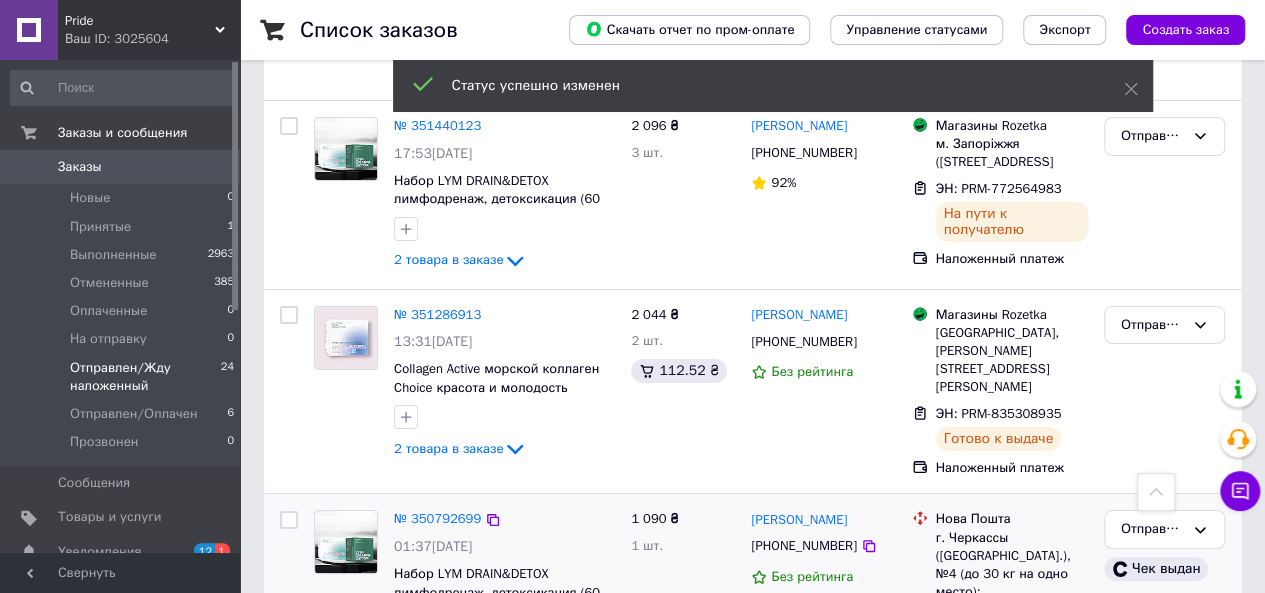 scroll, scrollTop: 3804, scrollLeft: 0, axis: vertical 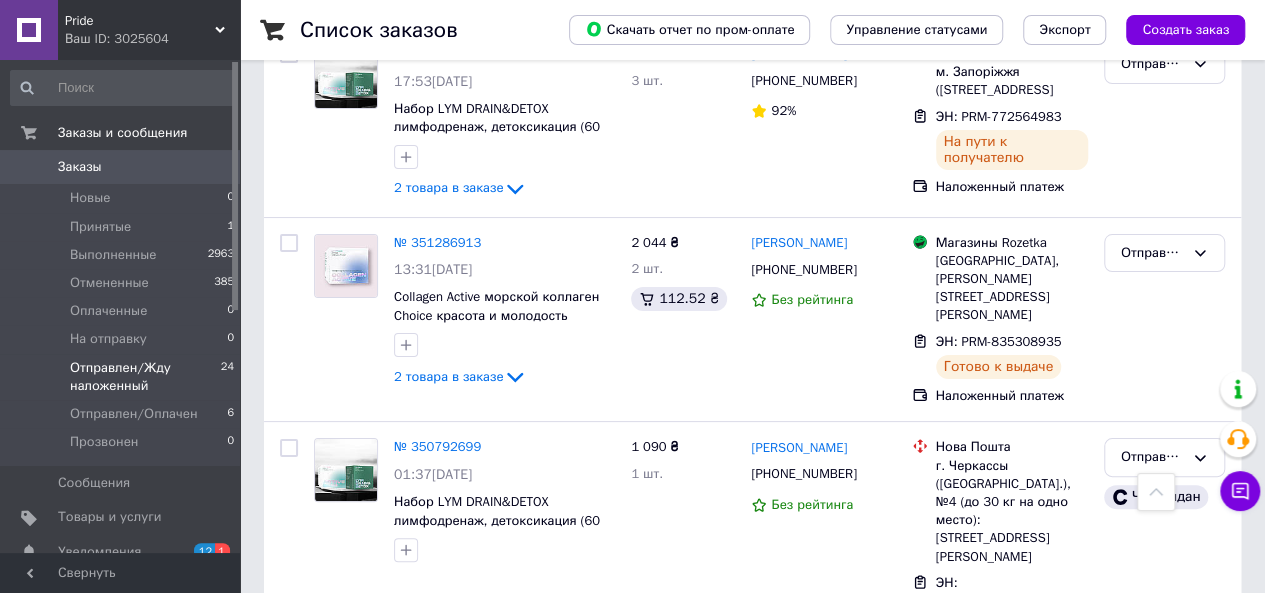 drag, startPoint x: 328, startPoint y: 557, endPoint x: 386, endPoint y: 518, distance: 69.89278 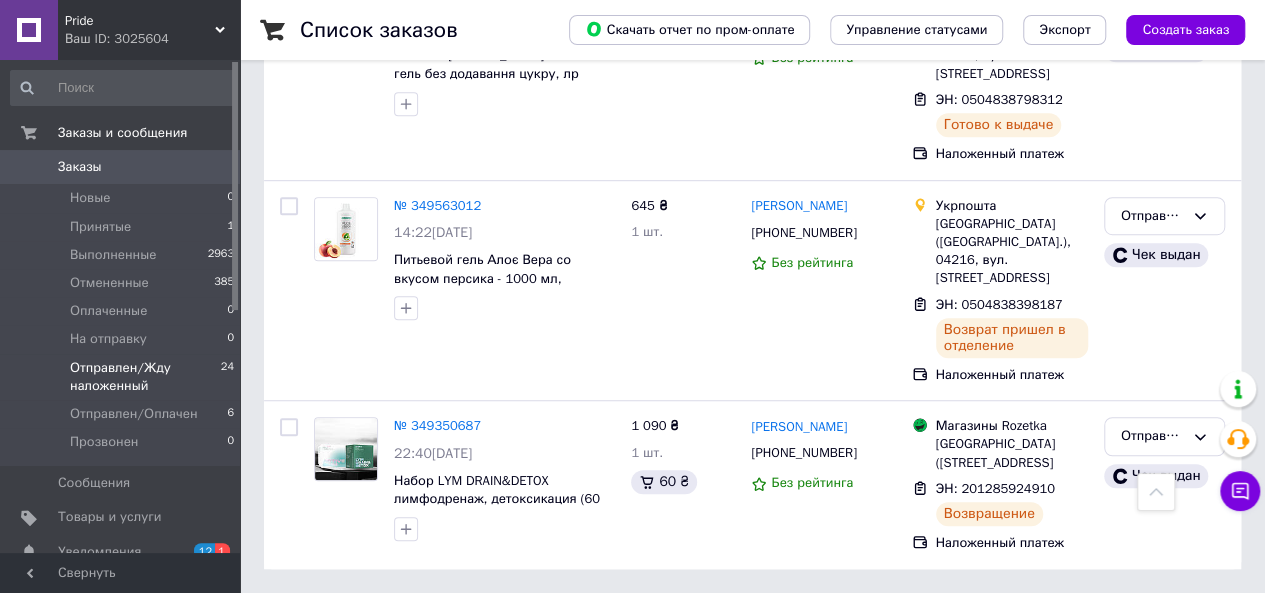 scroll, scrollTop: 520, scrollLeft: 0, axis: vertical 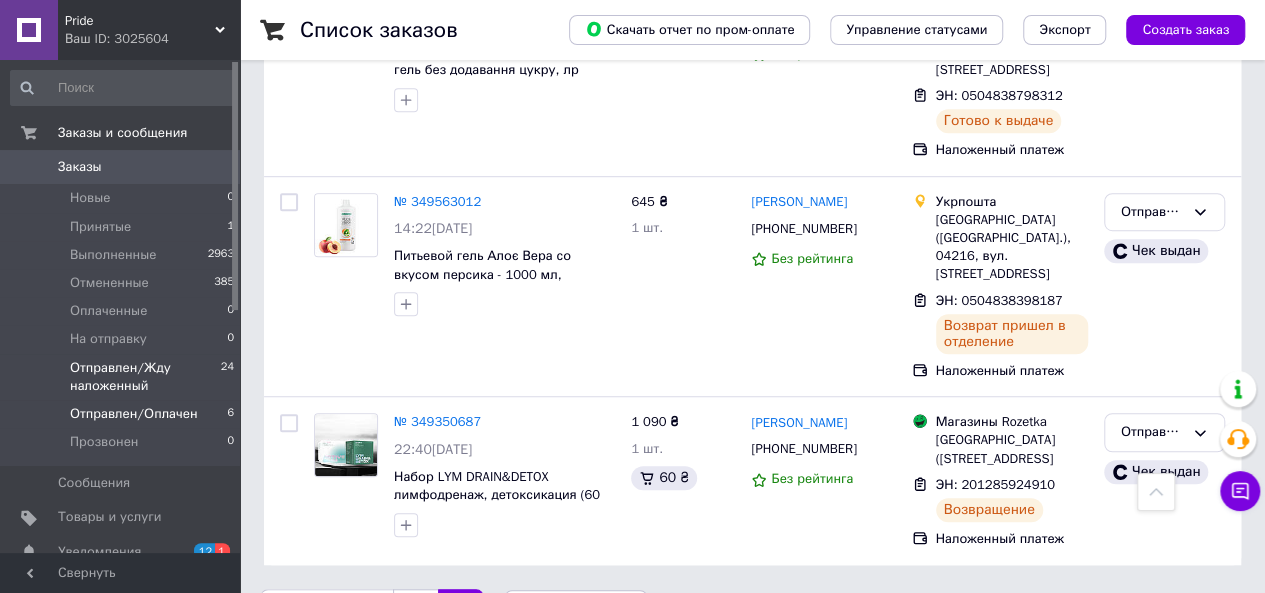 click on "Отправлен/Оплачен" at bounding box center (134, 414) 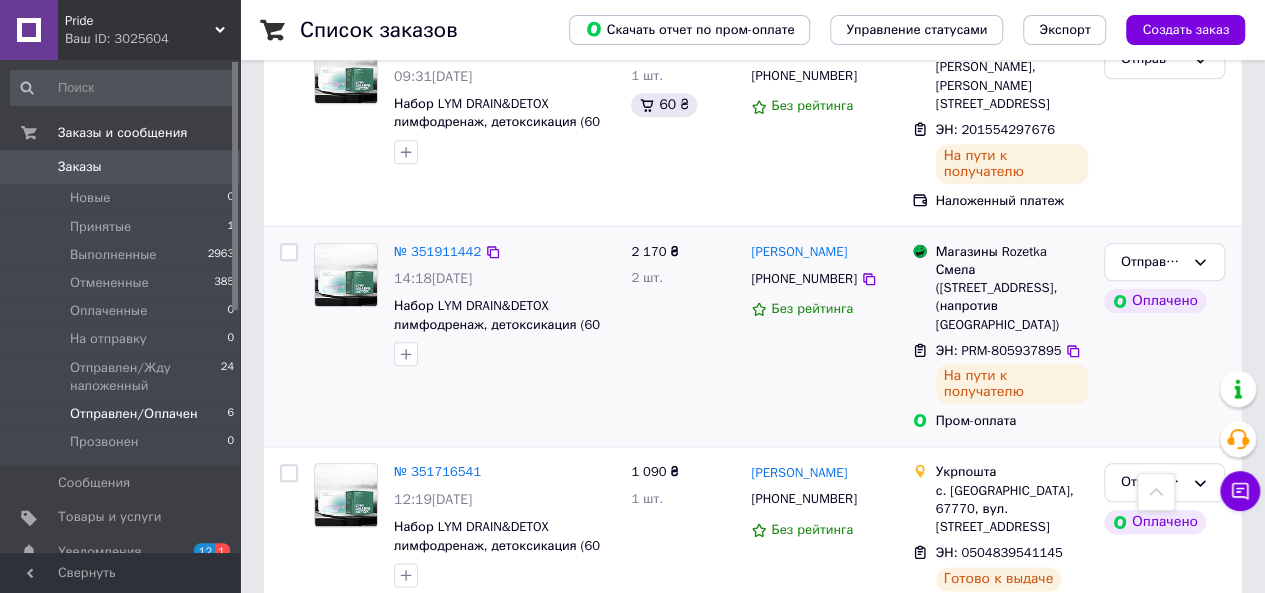 scroll, scrollTop: 916, scrollLeft: 0, axis: vertical 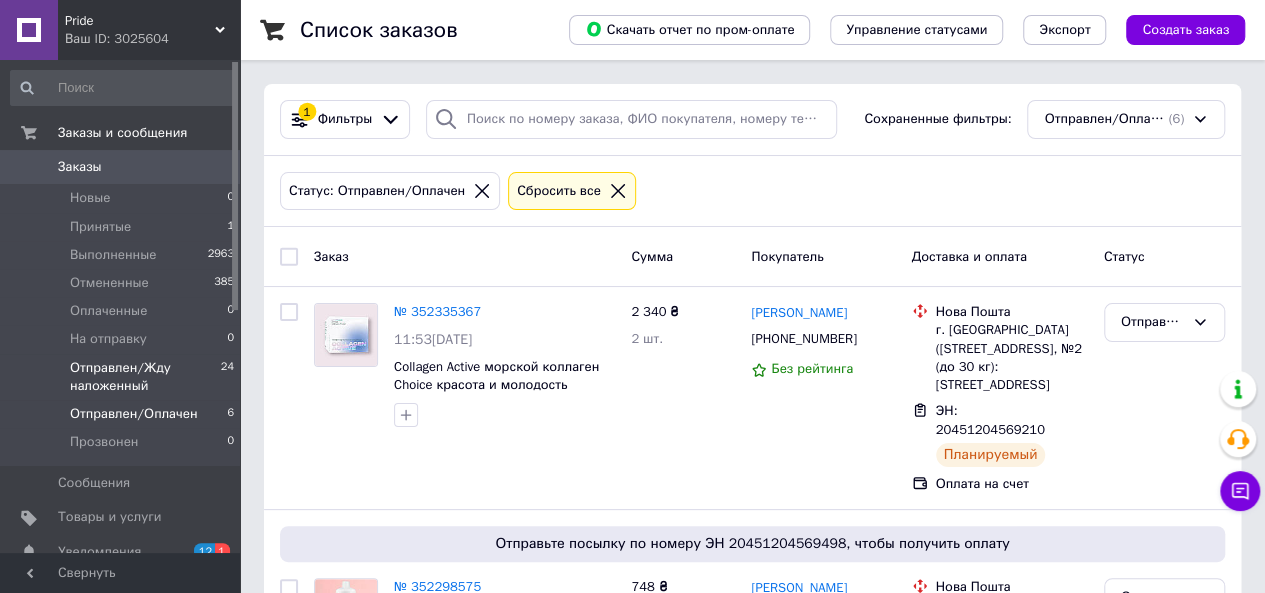 click on "Отправлен/Жду наложенный" at bounding box center [145, 377] 